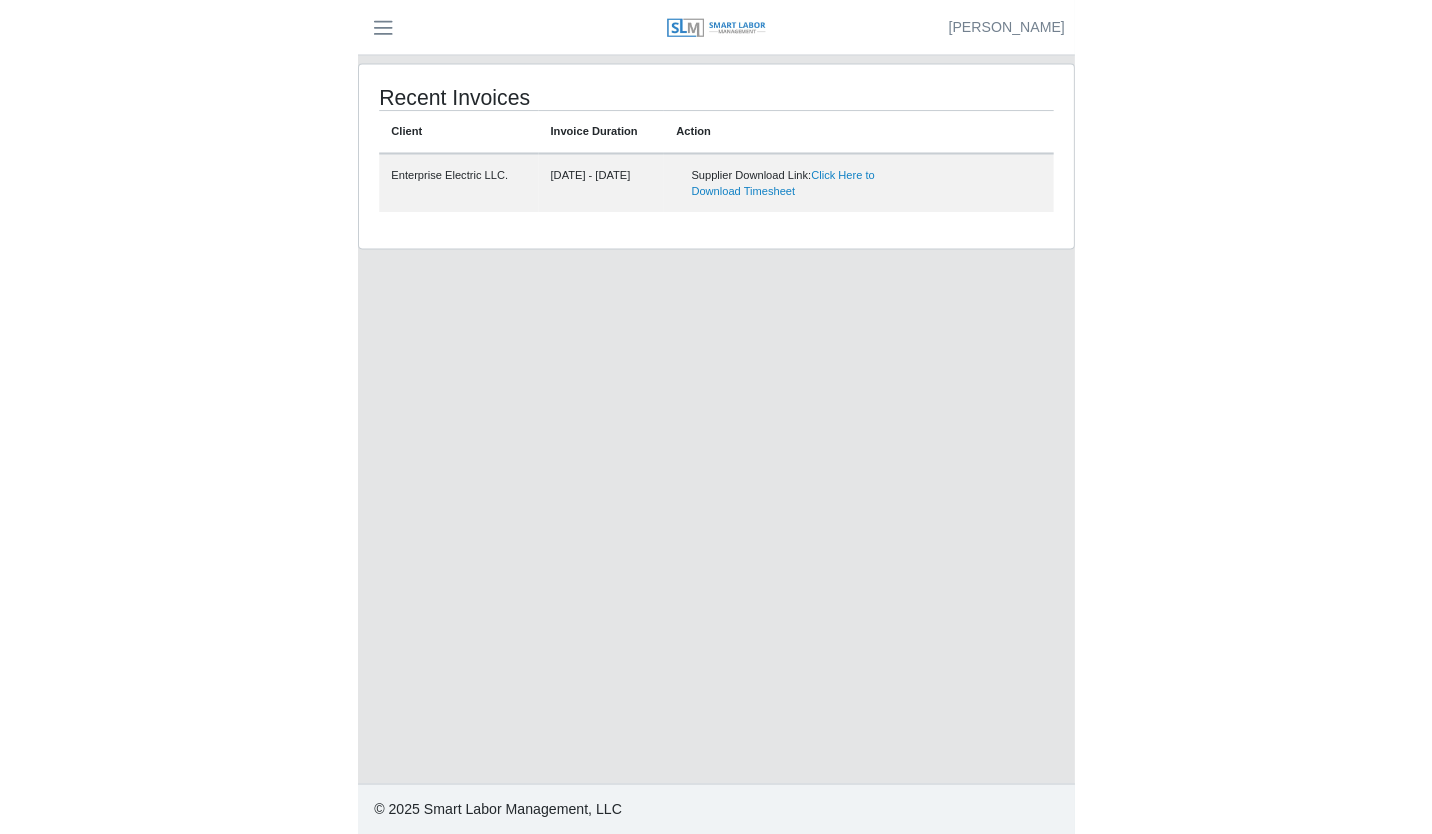 scroll, scrollTop: 0, scrollLeft: 0, axis: both 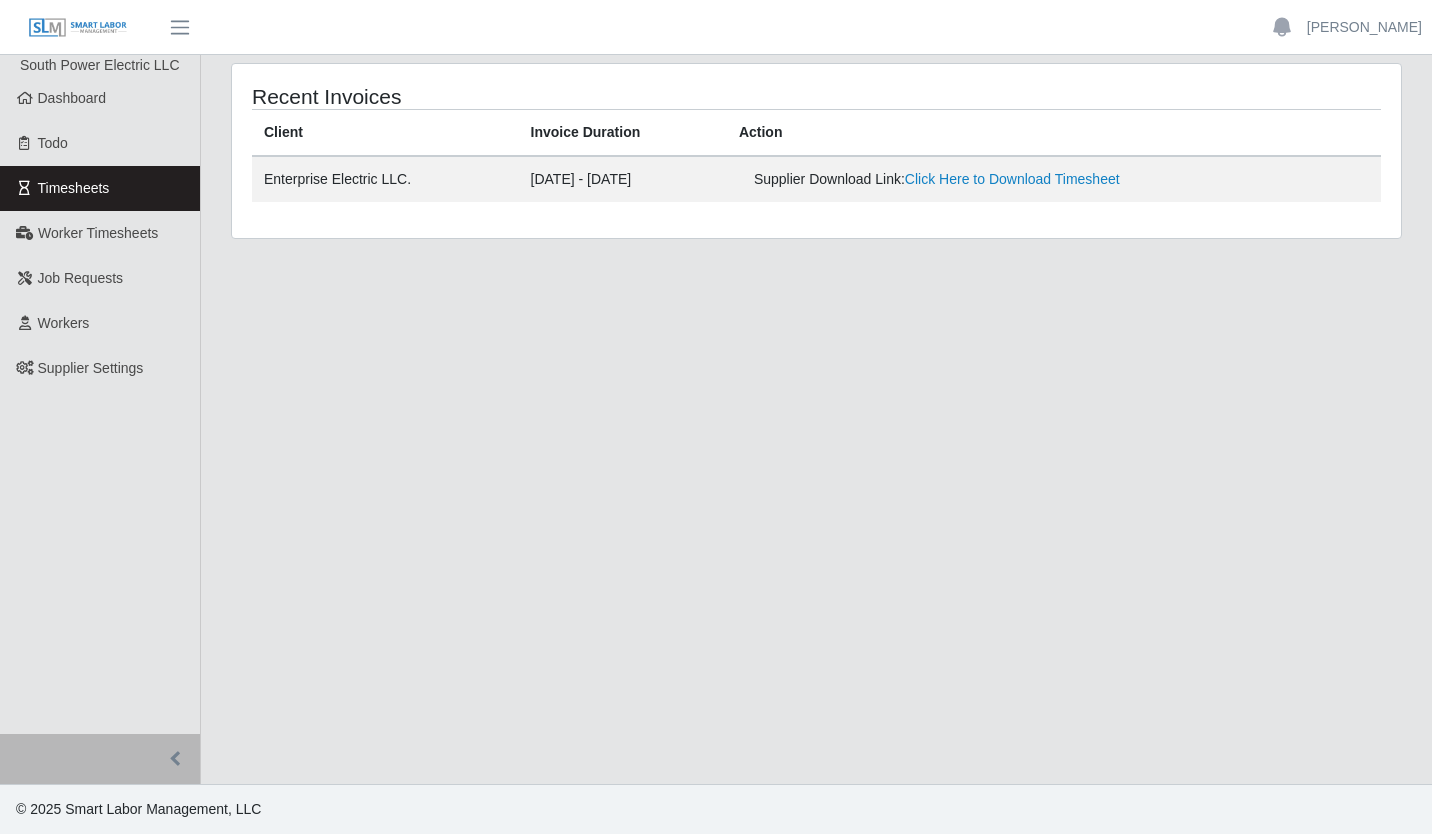 click on "Dashboard" at bounding box center (100, 98) 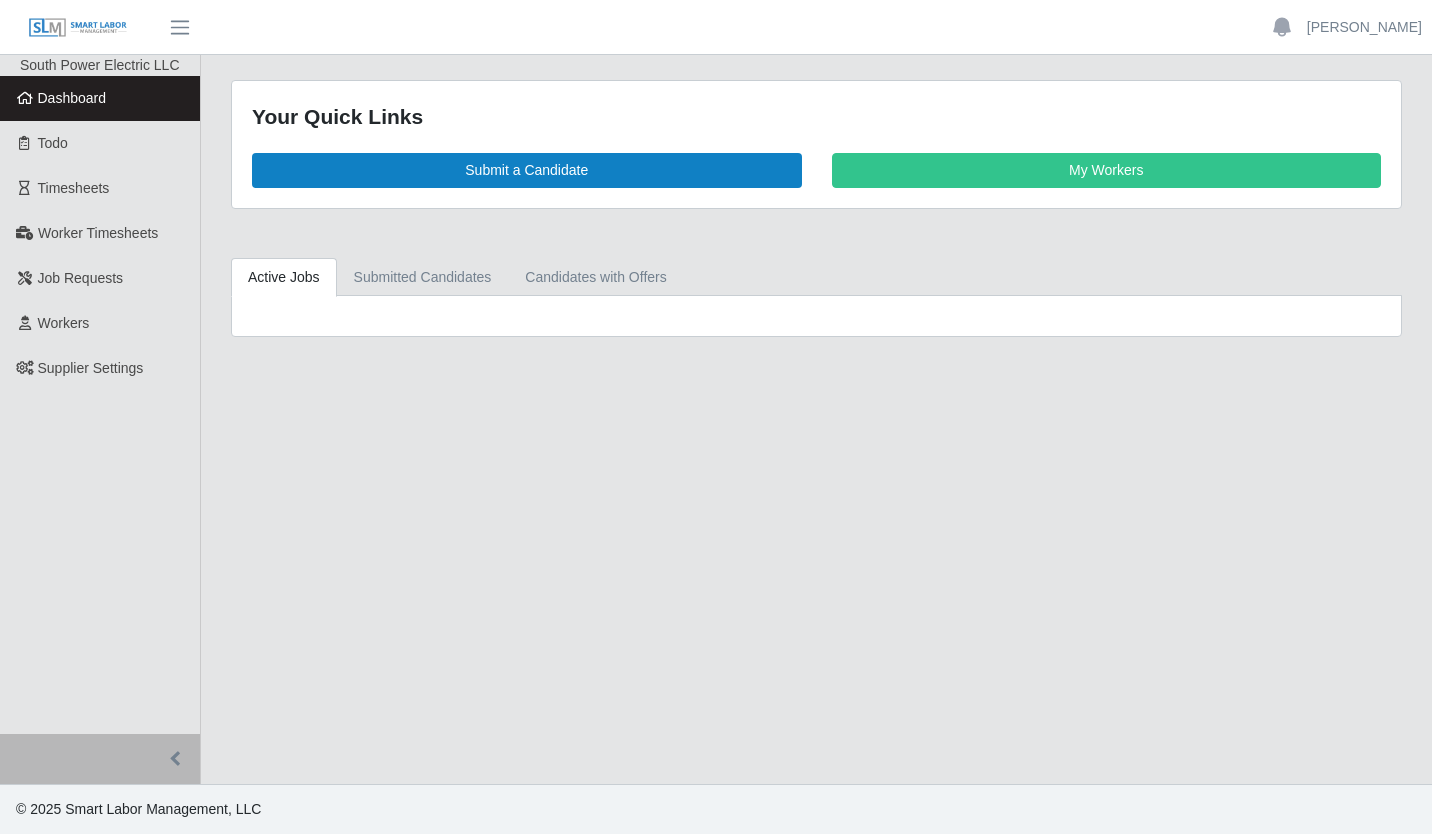 scroll, scrollTop: 0, scrollLeft: 0, axis: both 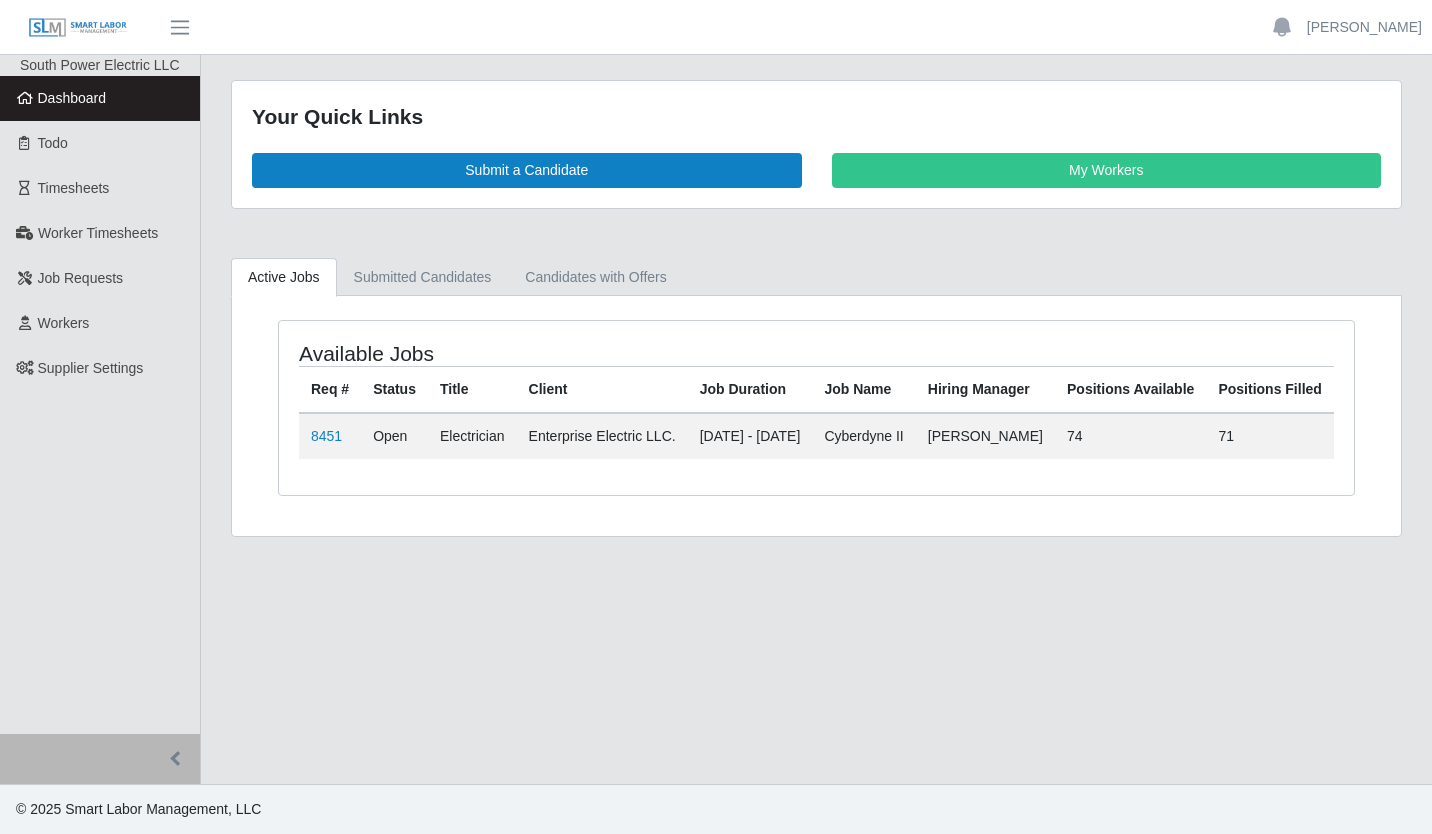 click on "Workers" at bounding box center [100, 323] 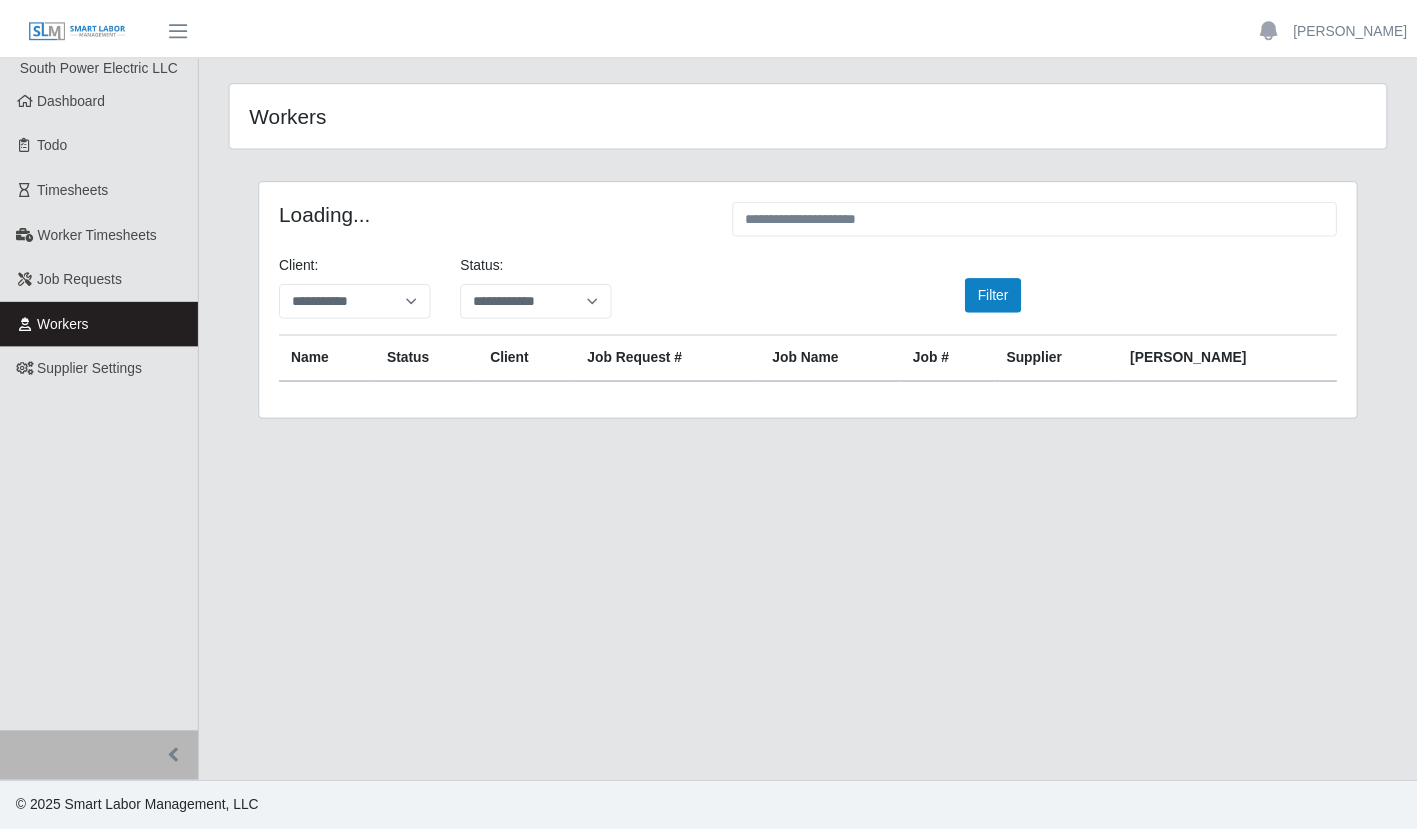 scroll, scrollTop: 0, scrollLeft: 0, axis: both 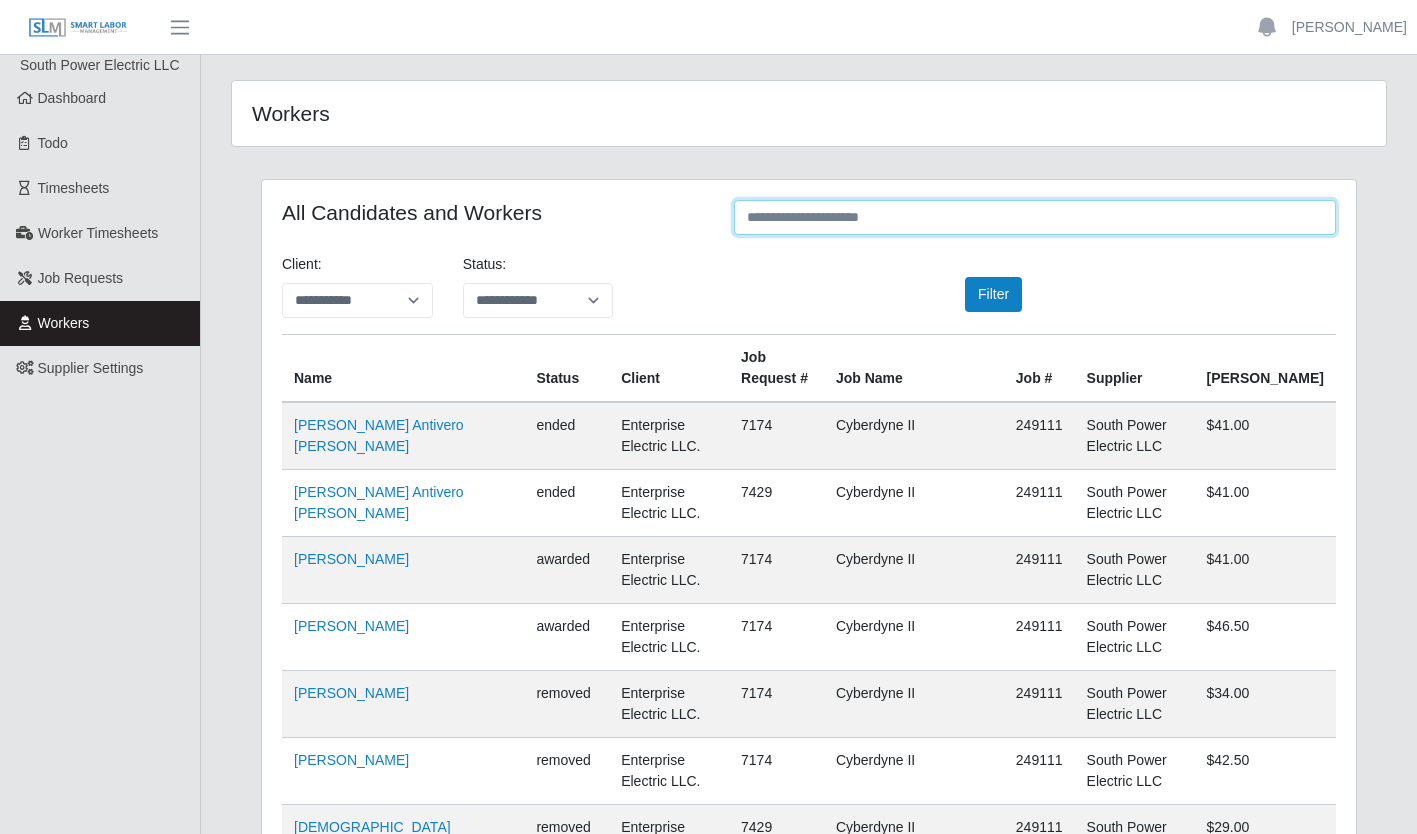click at bounding box center [1035, 217] 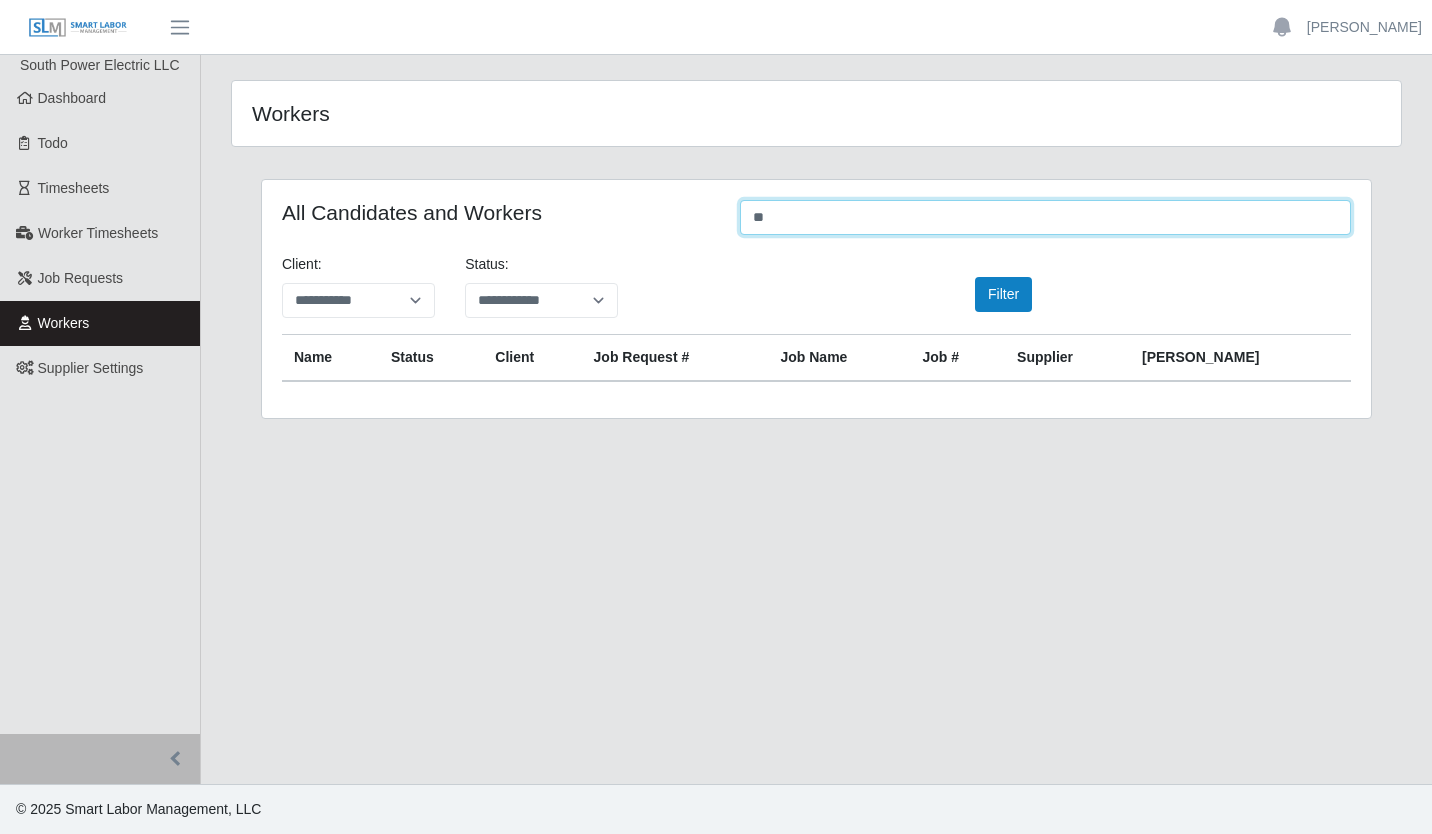 type on "*" 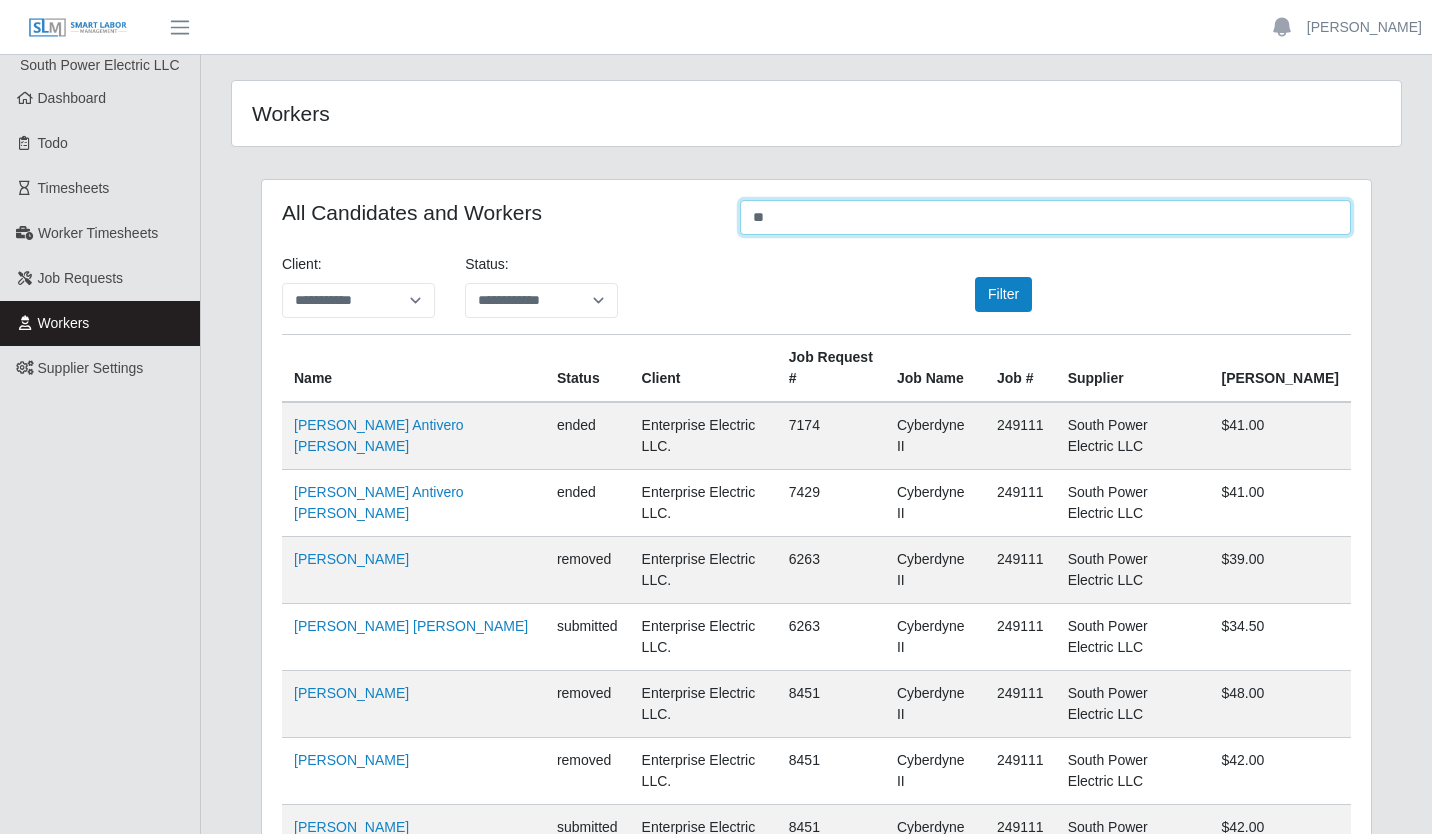 type on "*" 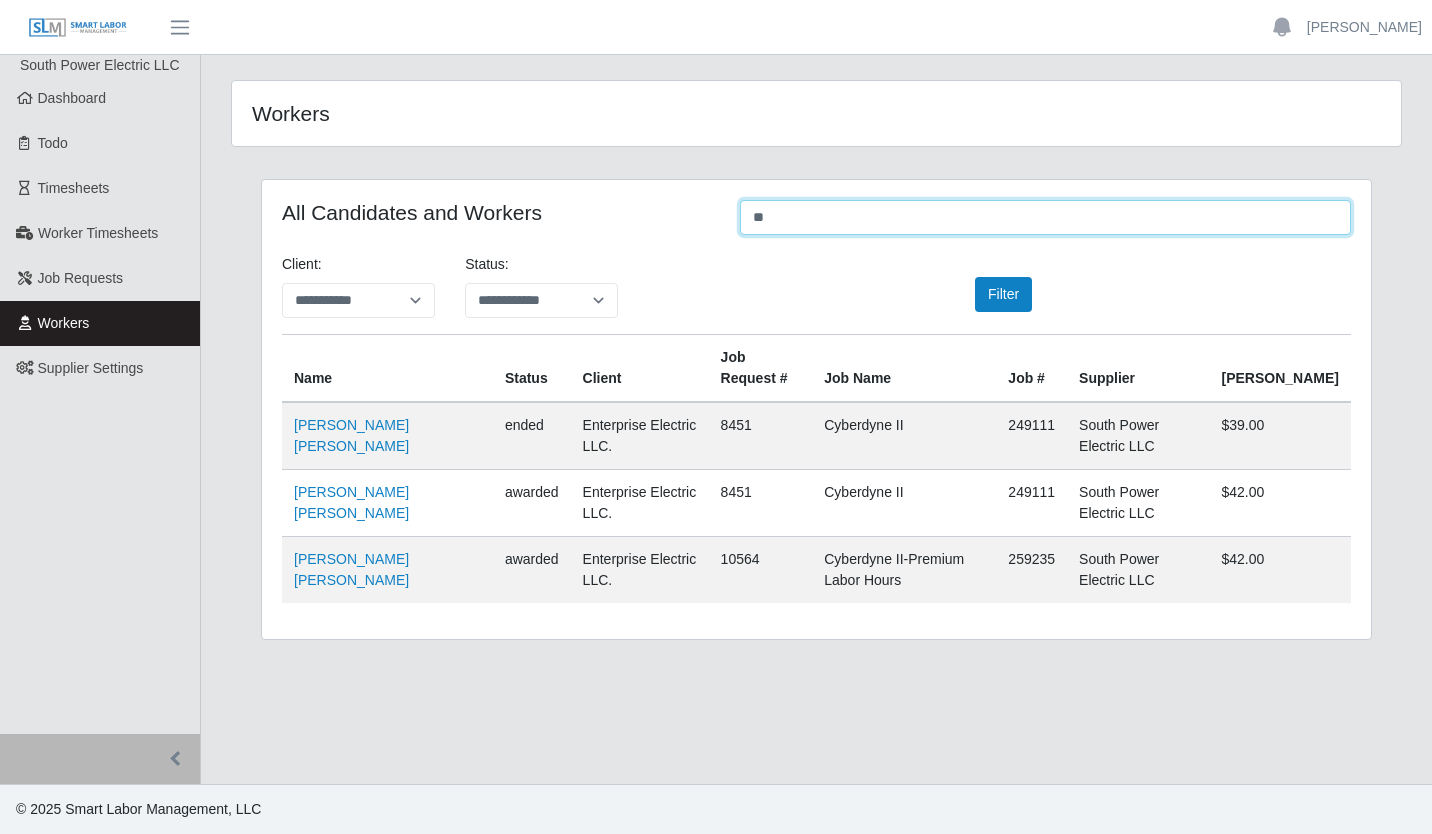 type on "*" 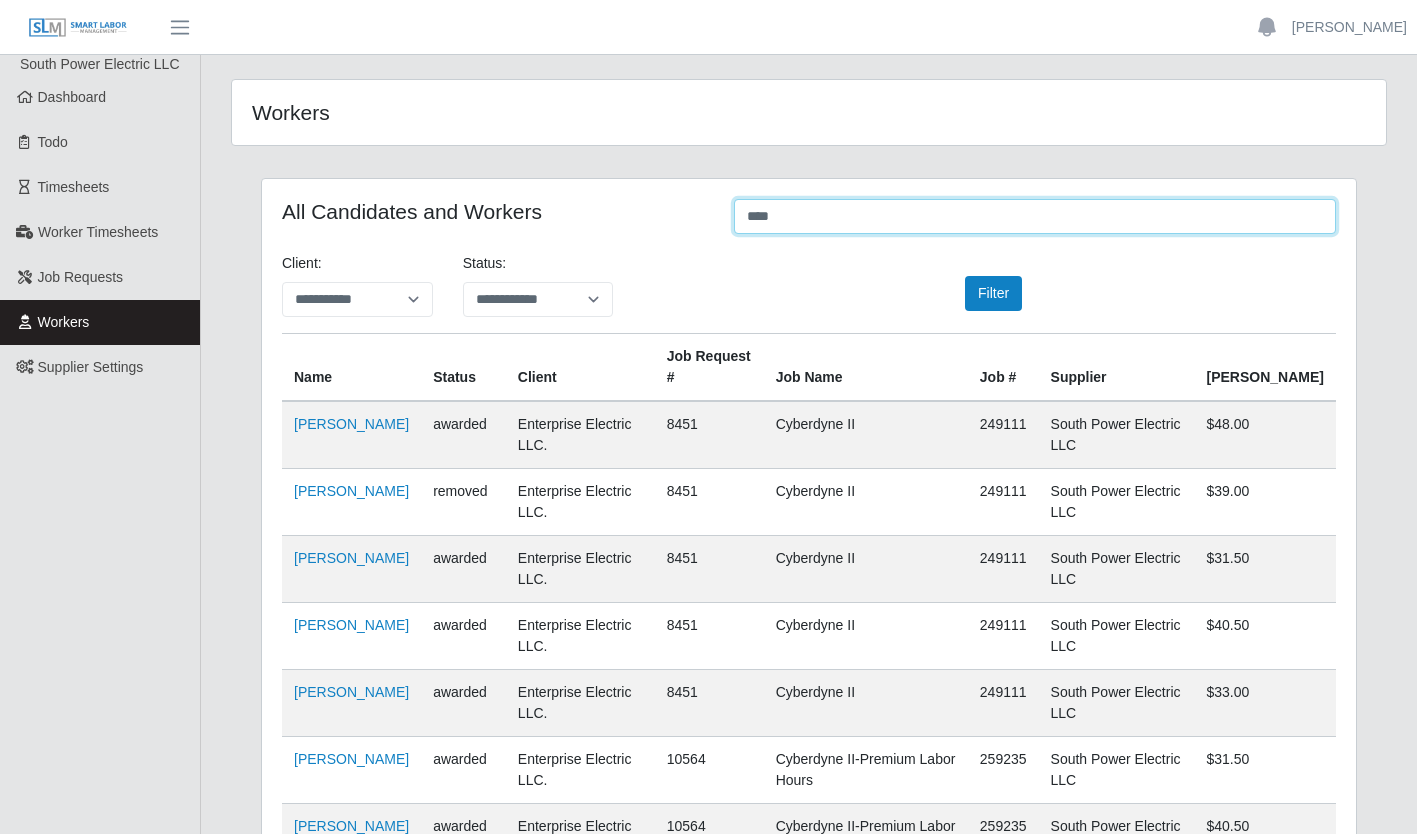 scroll, scrollTop: 0, scrollLeft: 0, axis: both 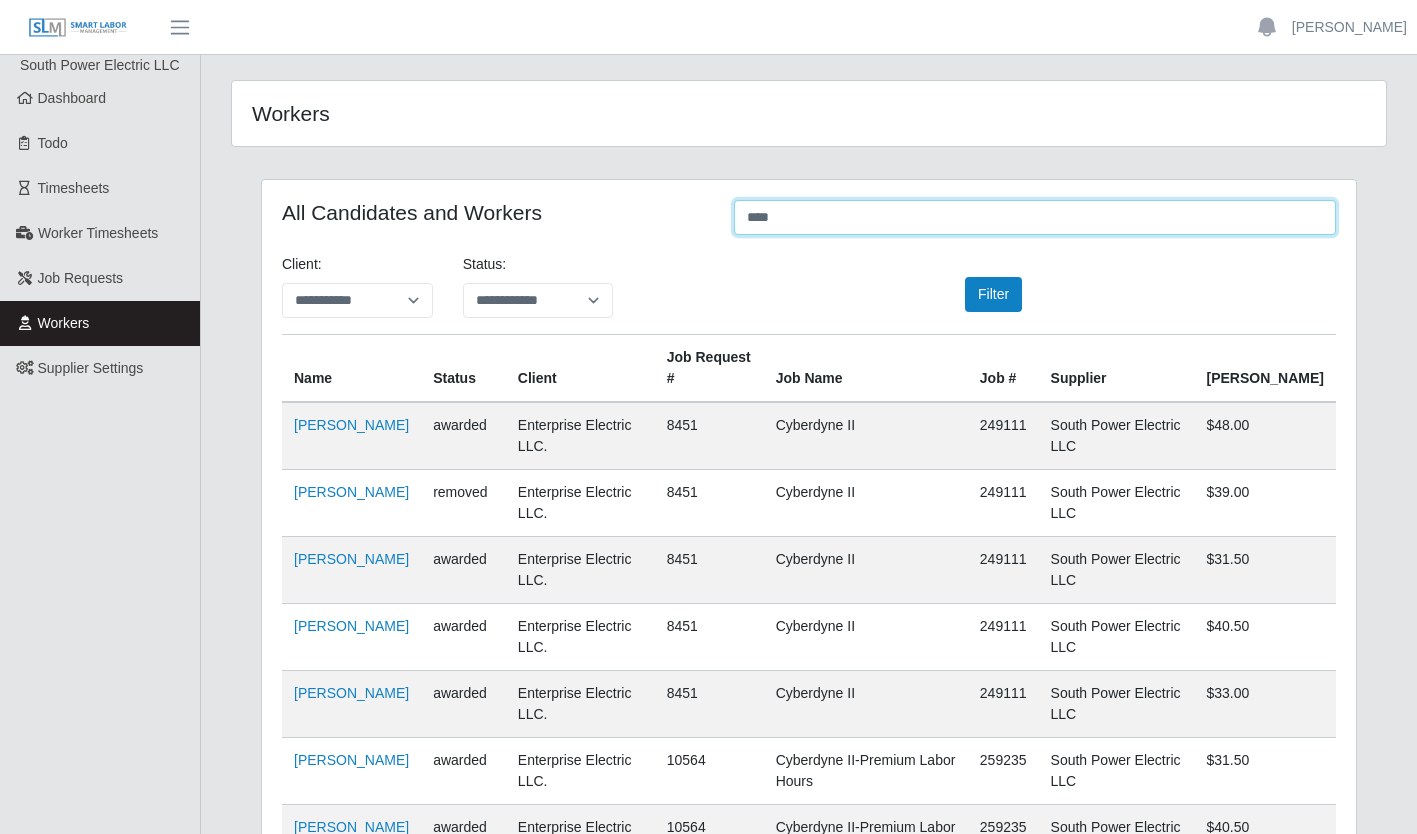 type on "****" 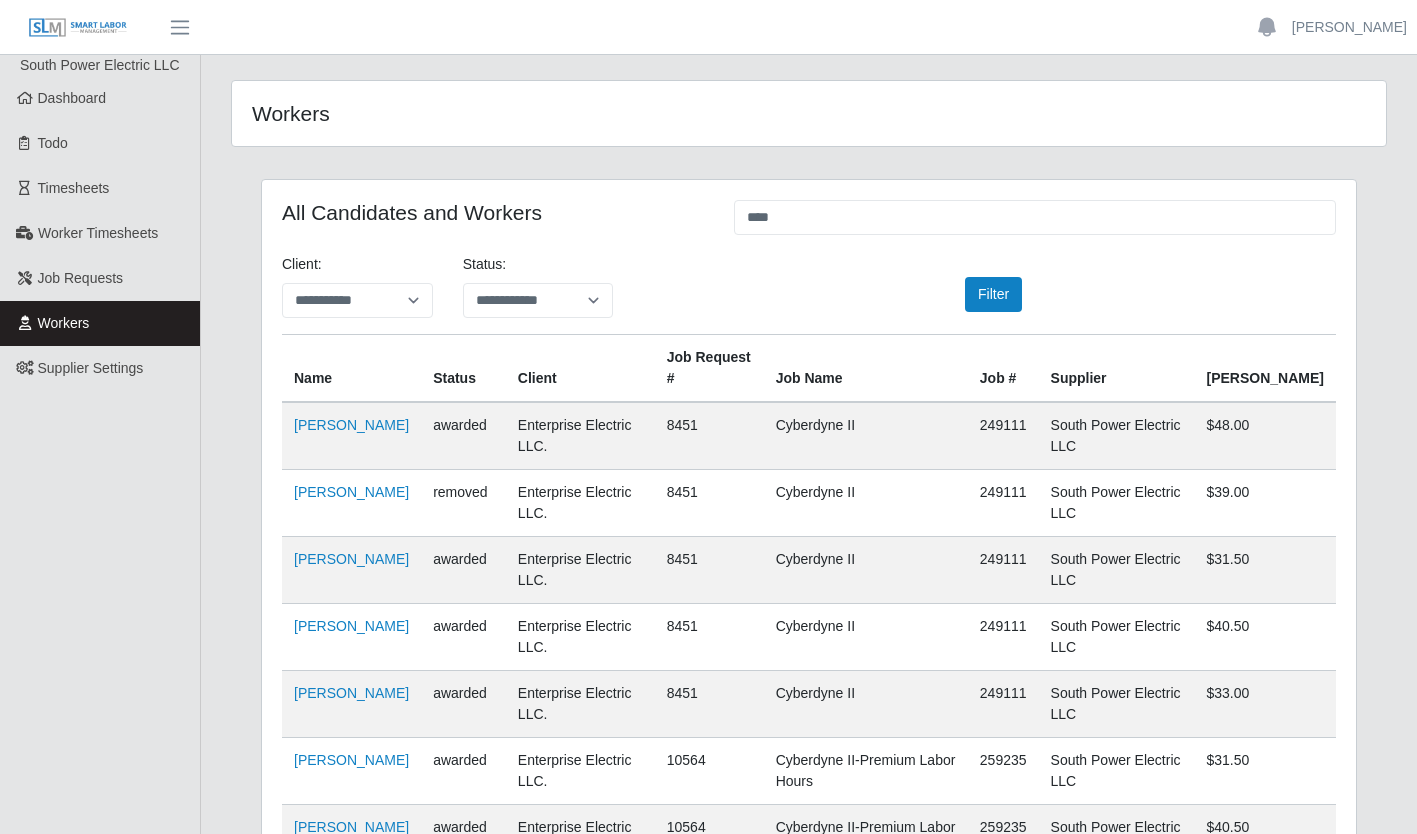 click on "All Candidates and Workers" at bounding box center [493, 219] 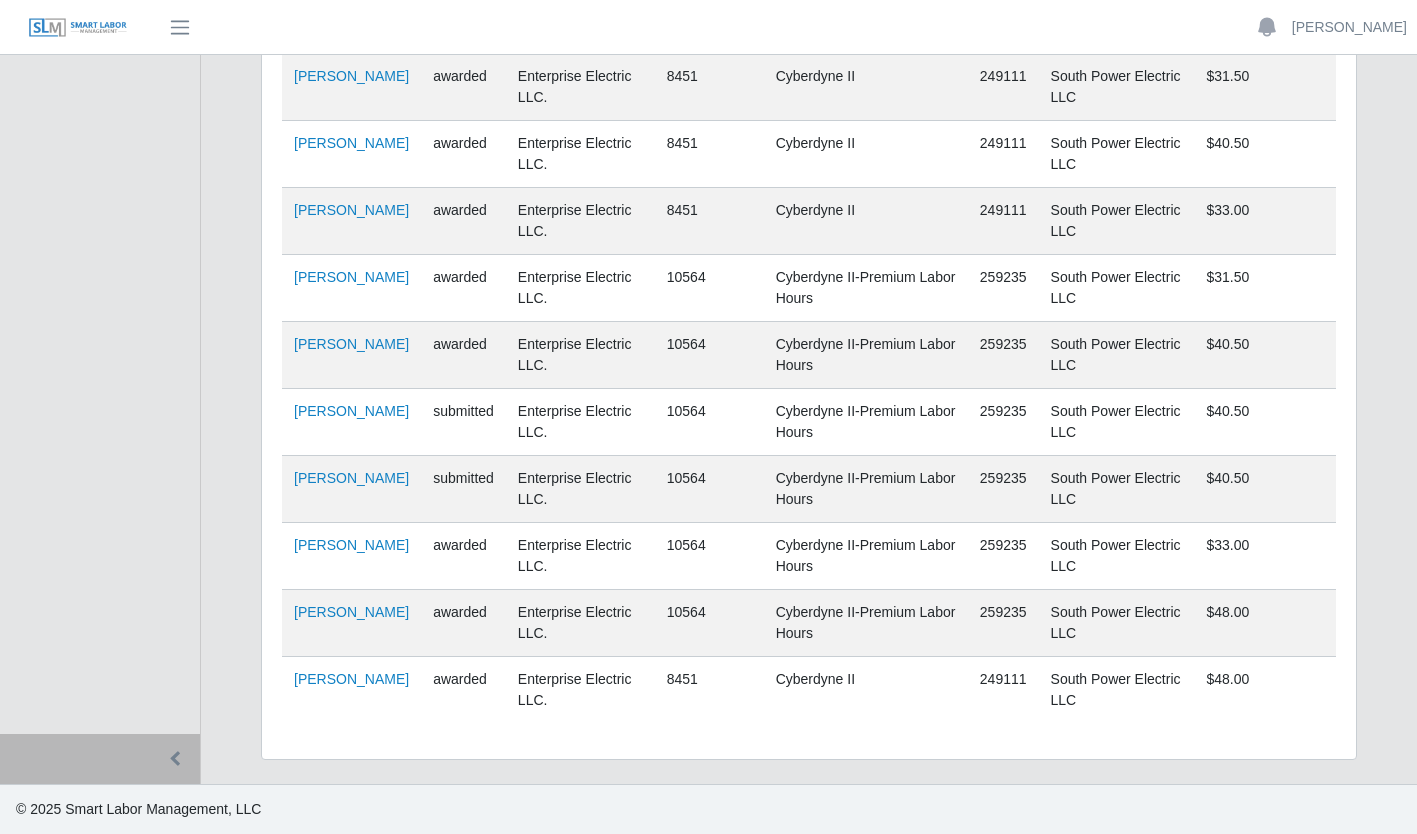 scroll, scrollTop: 0, scrollLeft: 0, axis: both 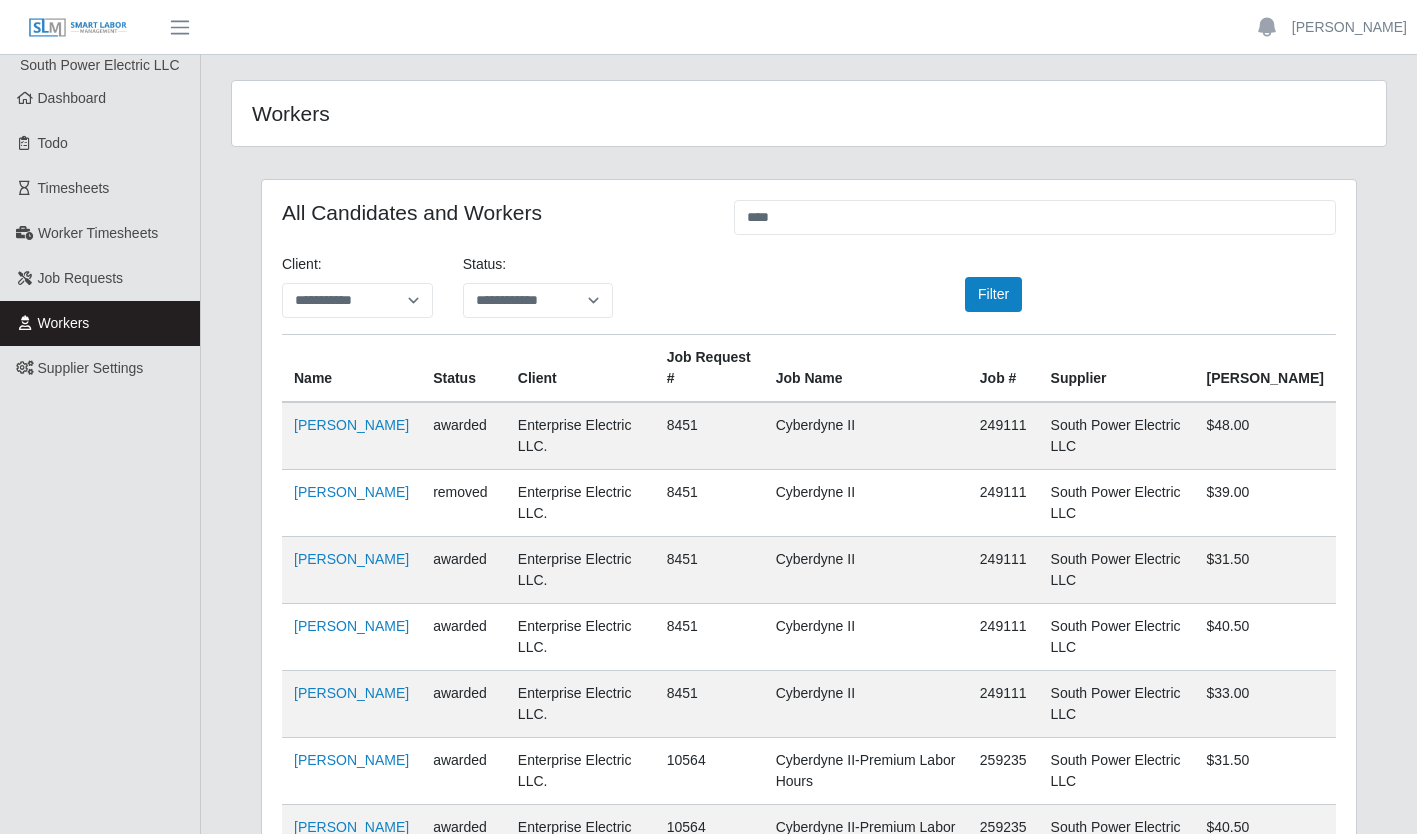 click on "Dashboard" at bounding box center (100, 98) 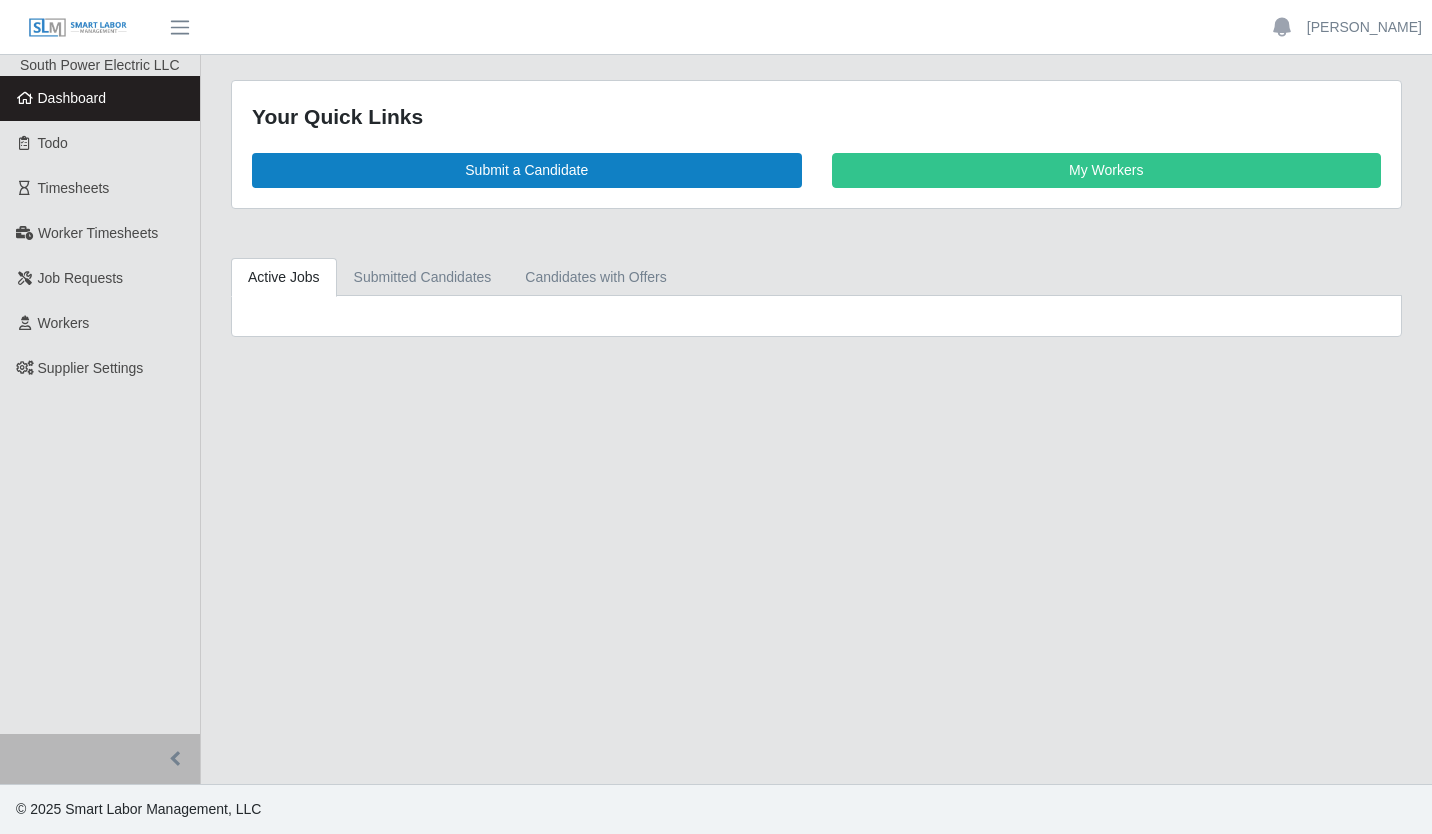 scroll, scrollTop: 0, scrollLeft: 0, axis: both 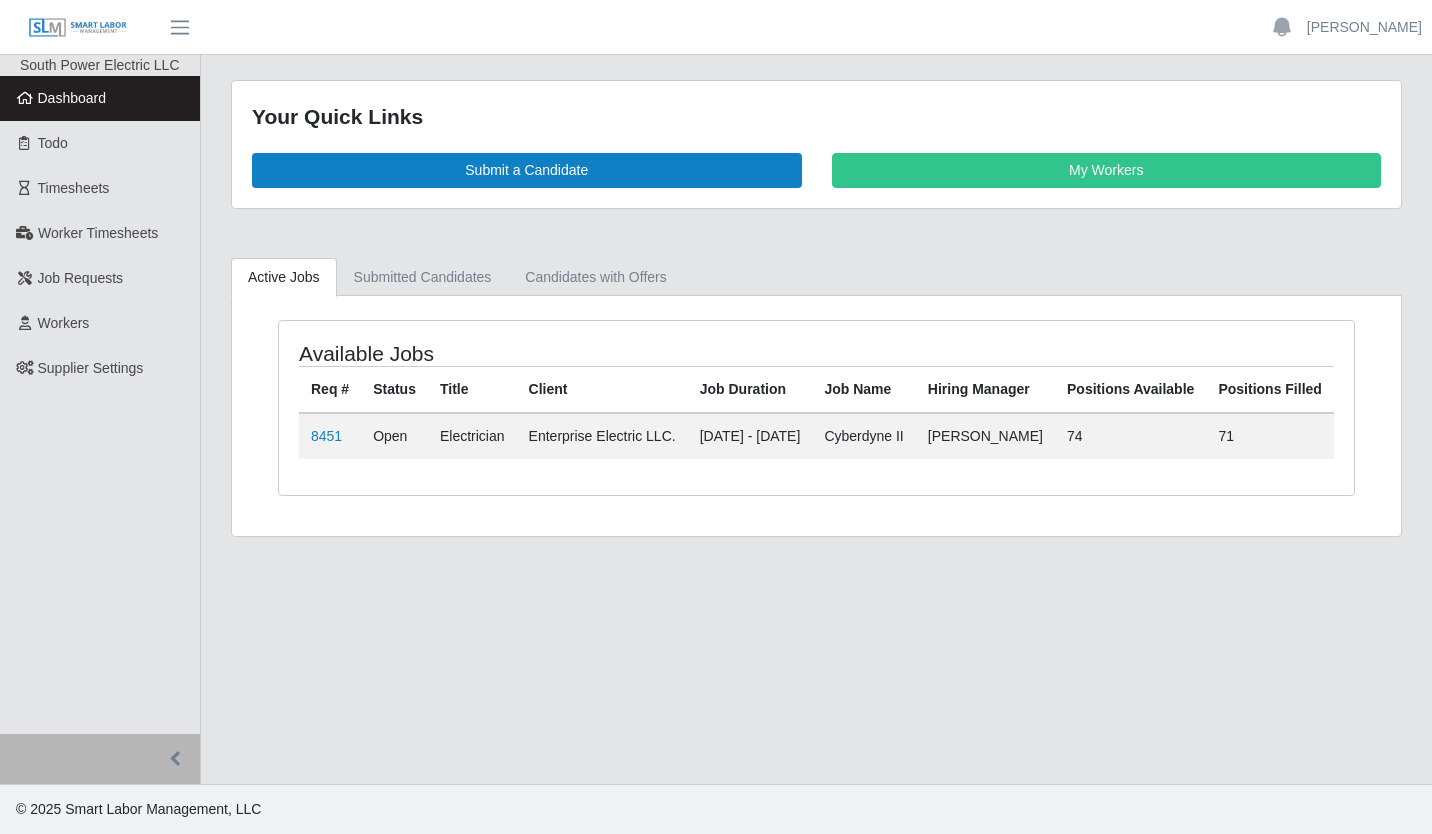 click on "[PERSON_NAME]  Account  Settings Logout" 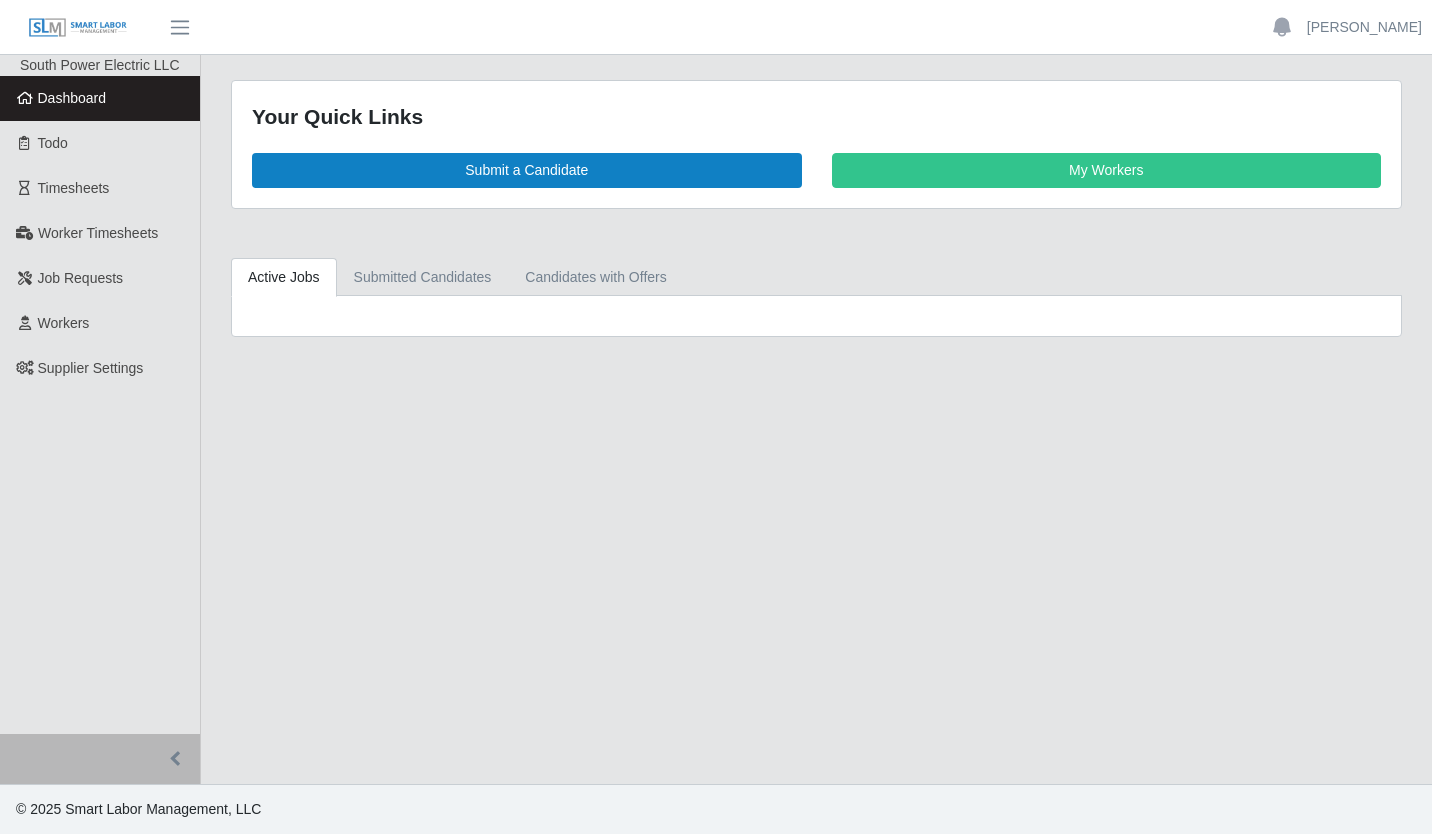 scroll, scrollTop: 0, scrollLeft: 0, axis: both 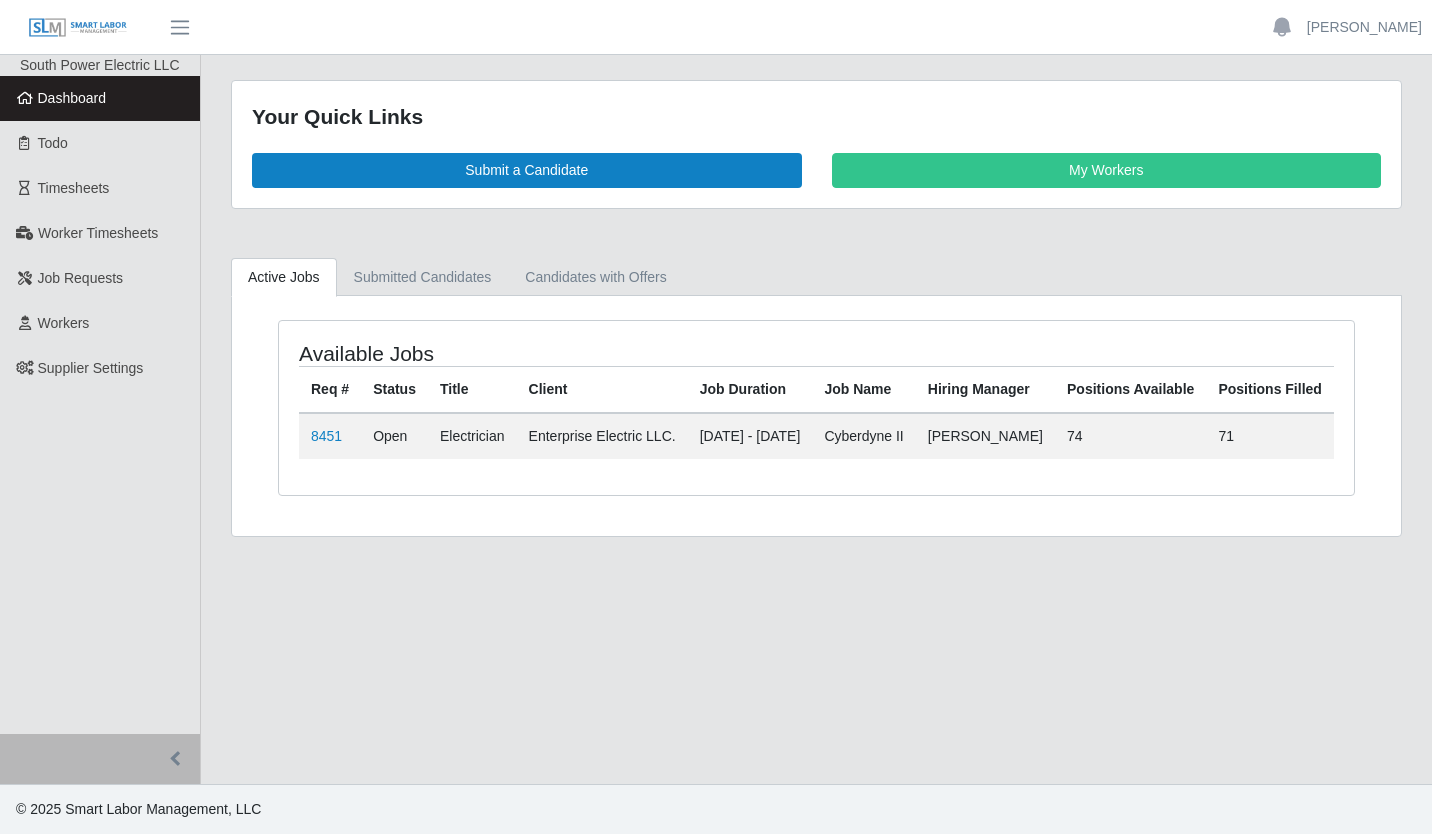 click on "[PERSON_NAME]  Account  Settings Logout" 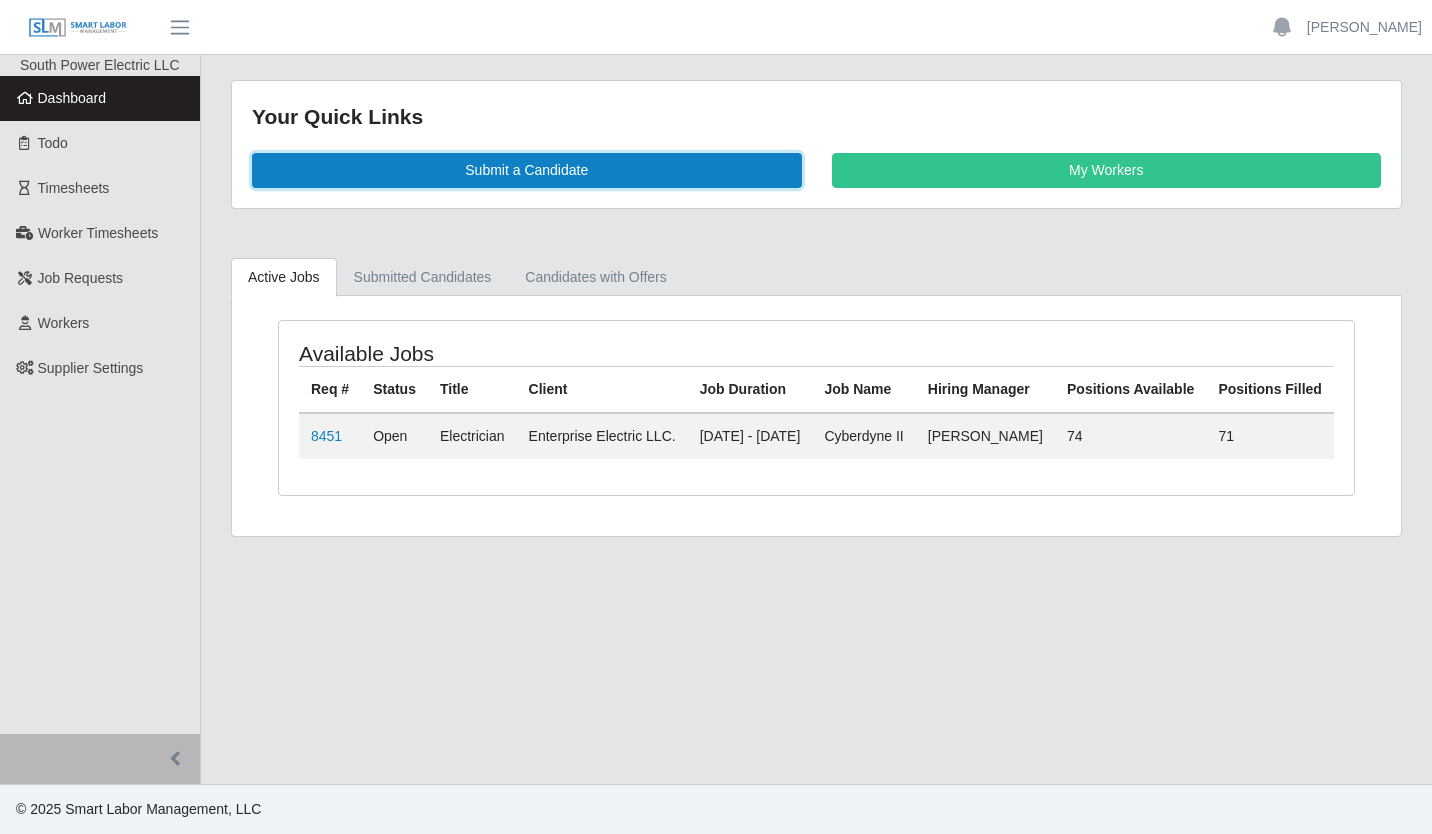 click on "Submit a Candidate" at bounding box center [527, 170] 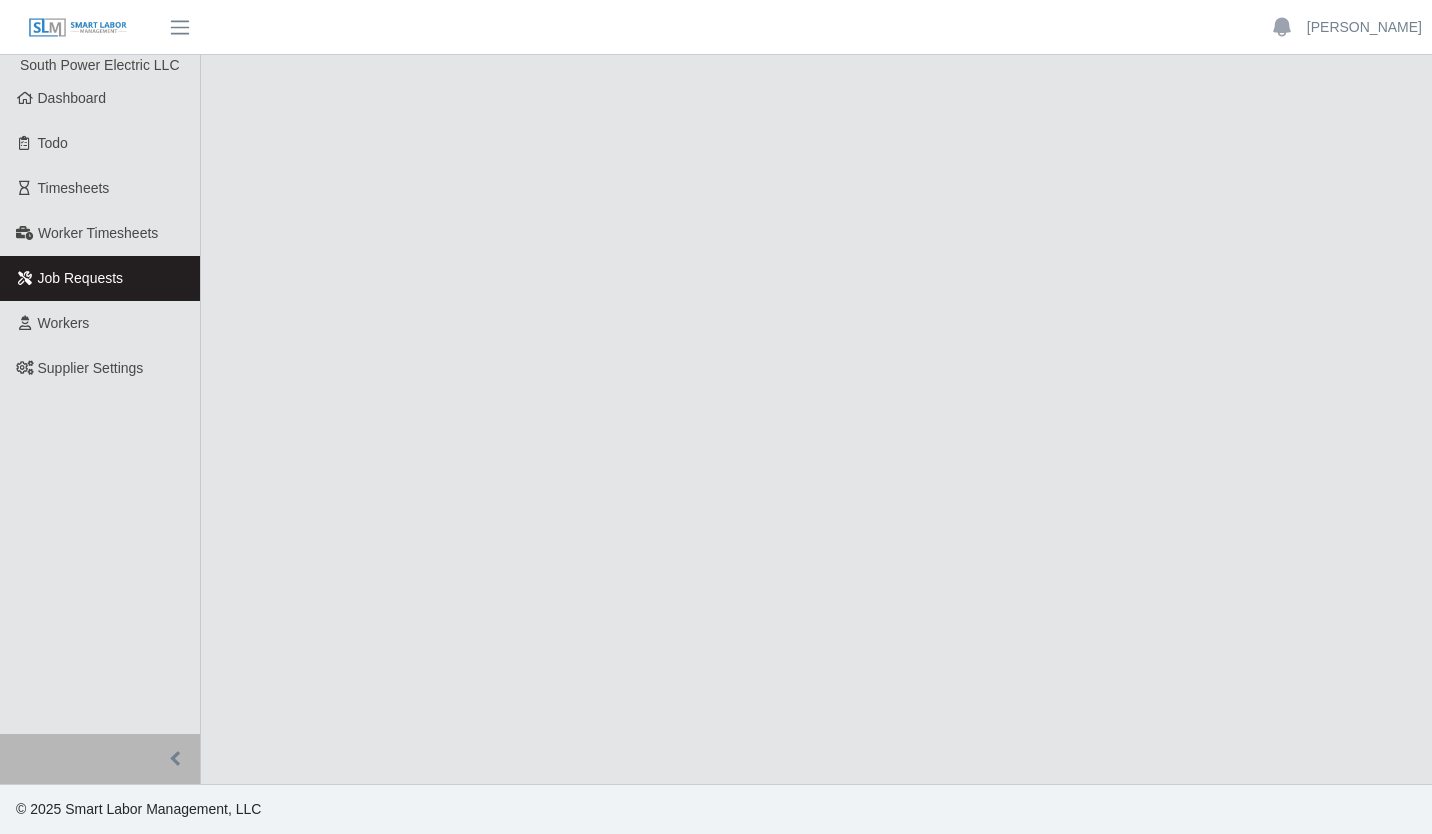 scroll, scrollTop: 0, scrollLeft: 0, axis: both 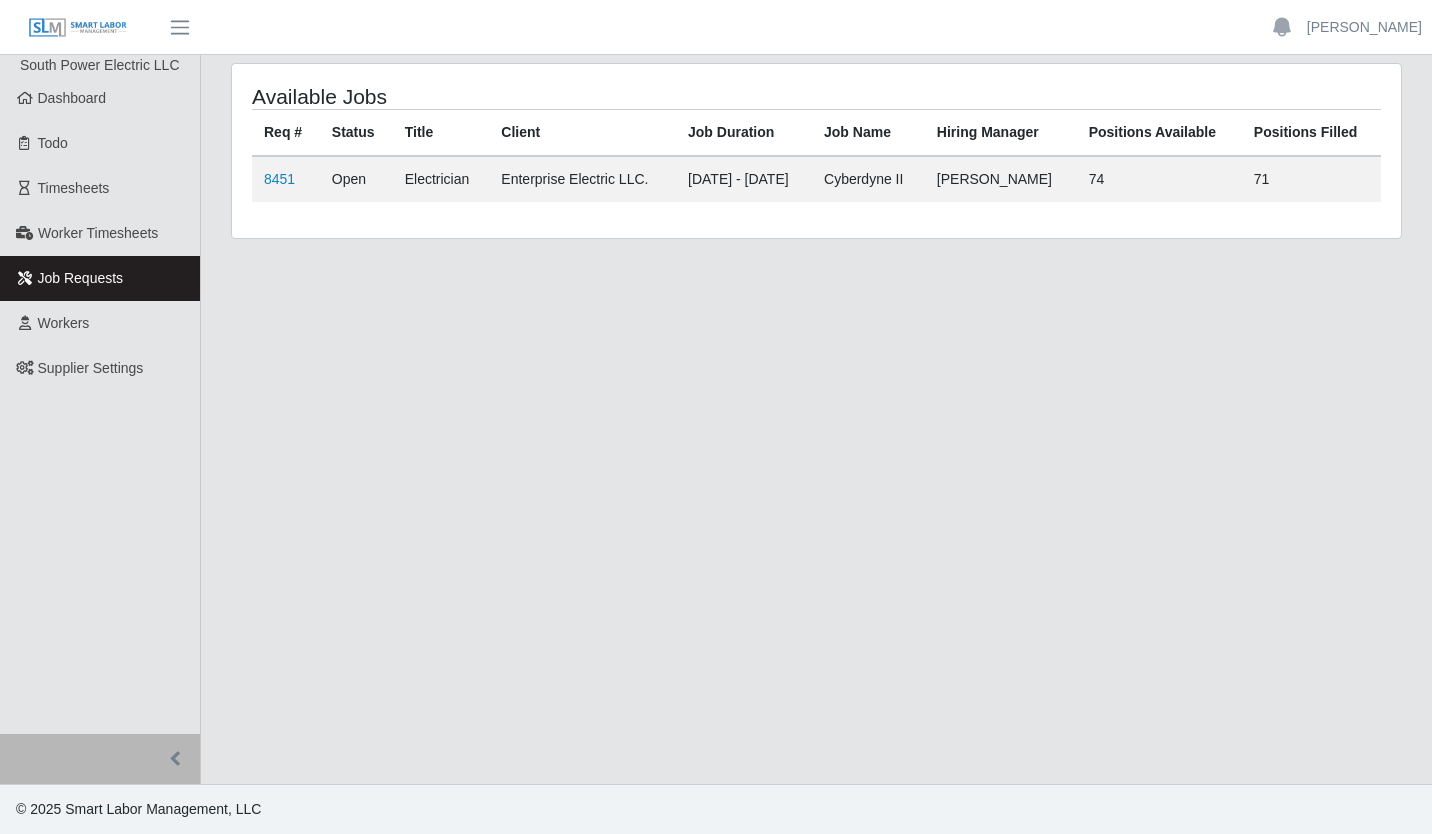 click on "Available Jobs" at bounding box center [478, 96] 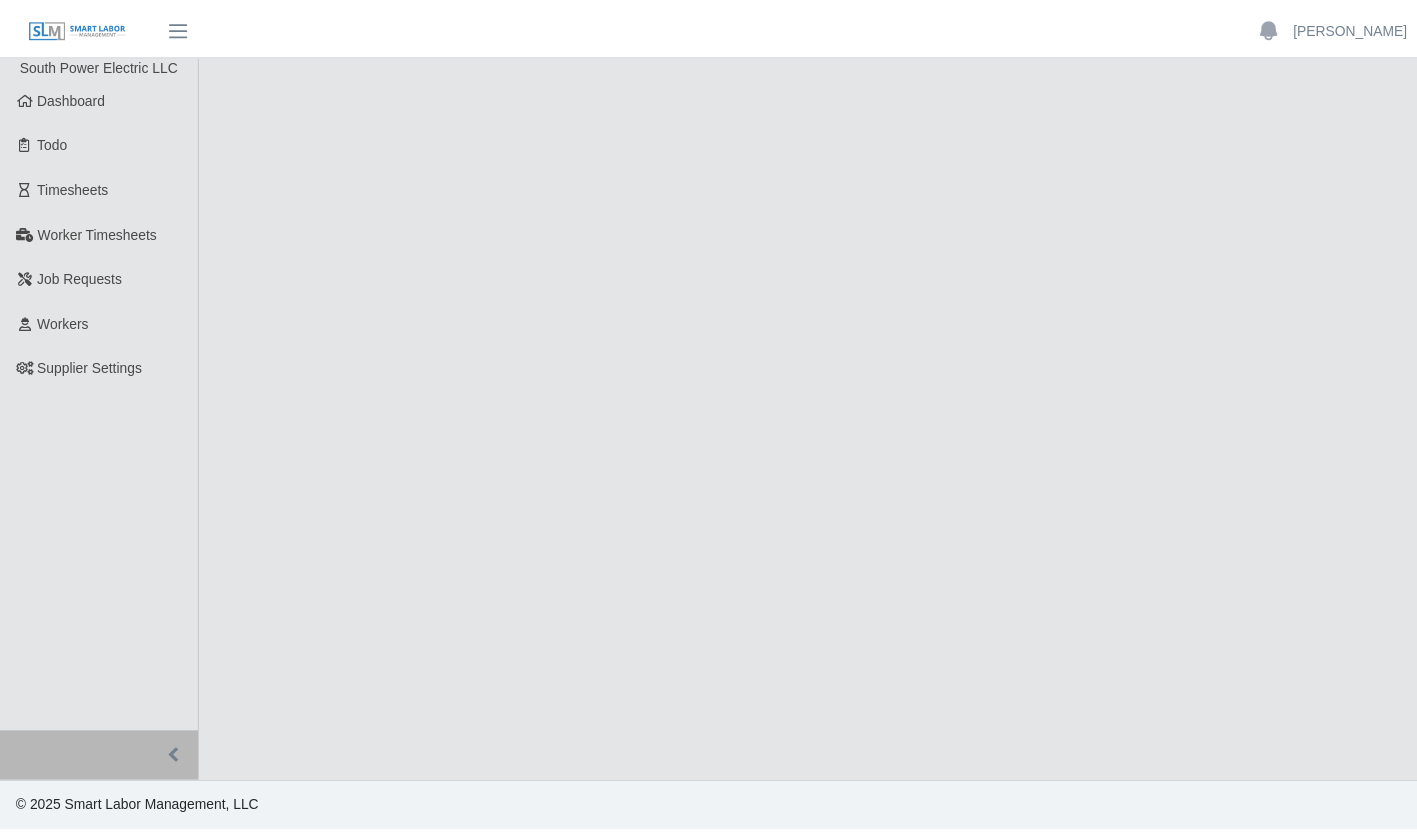 scroll, scrollTop: 0, scrollLeft: 0, axis: both 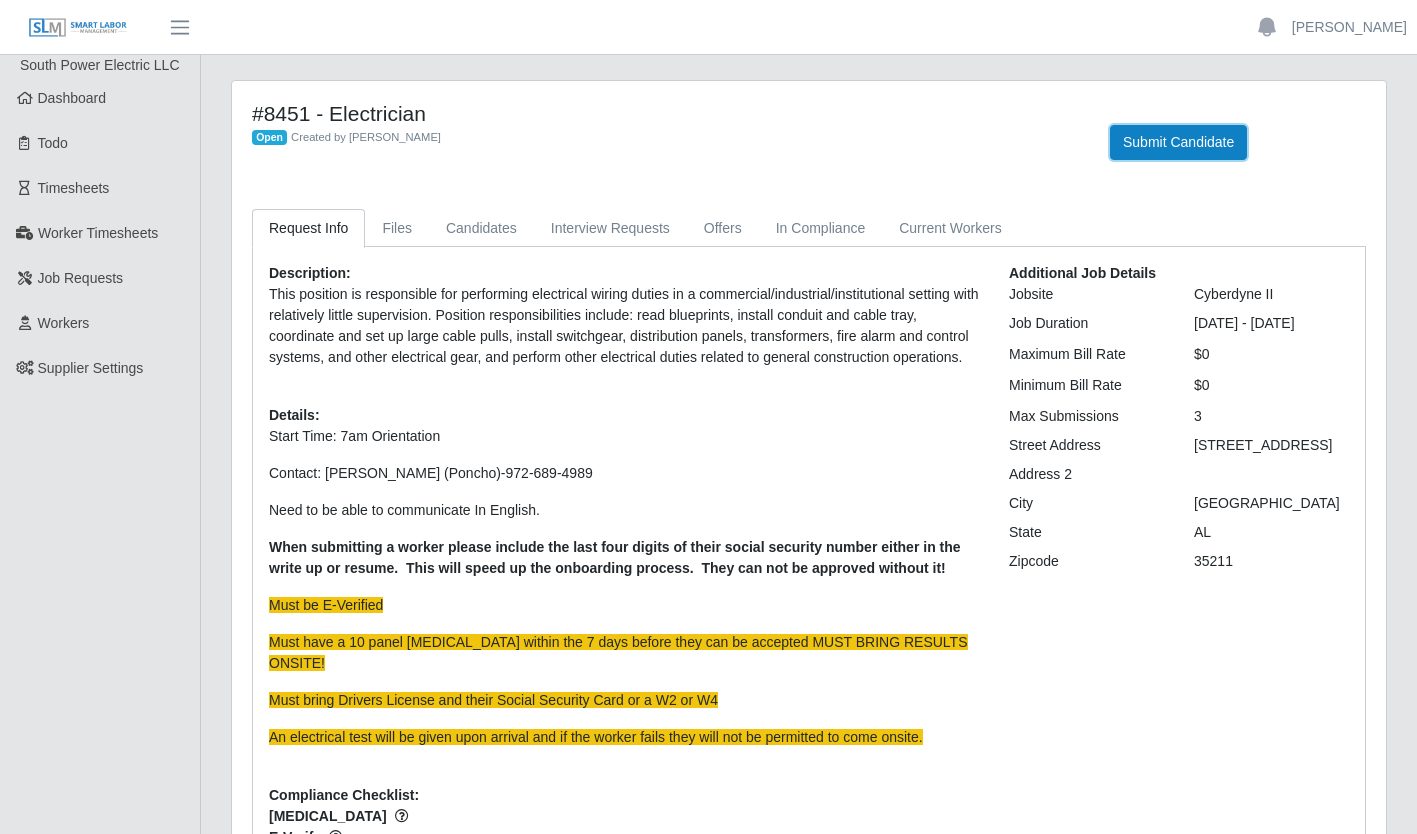 click on "Submit Candidate" at bounding box center [1178, 142] 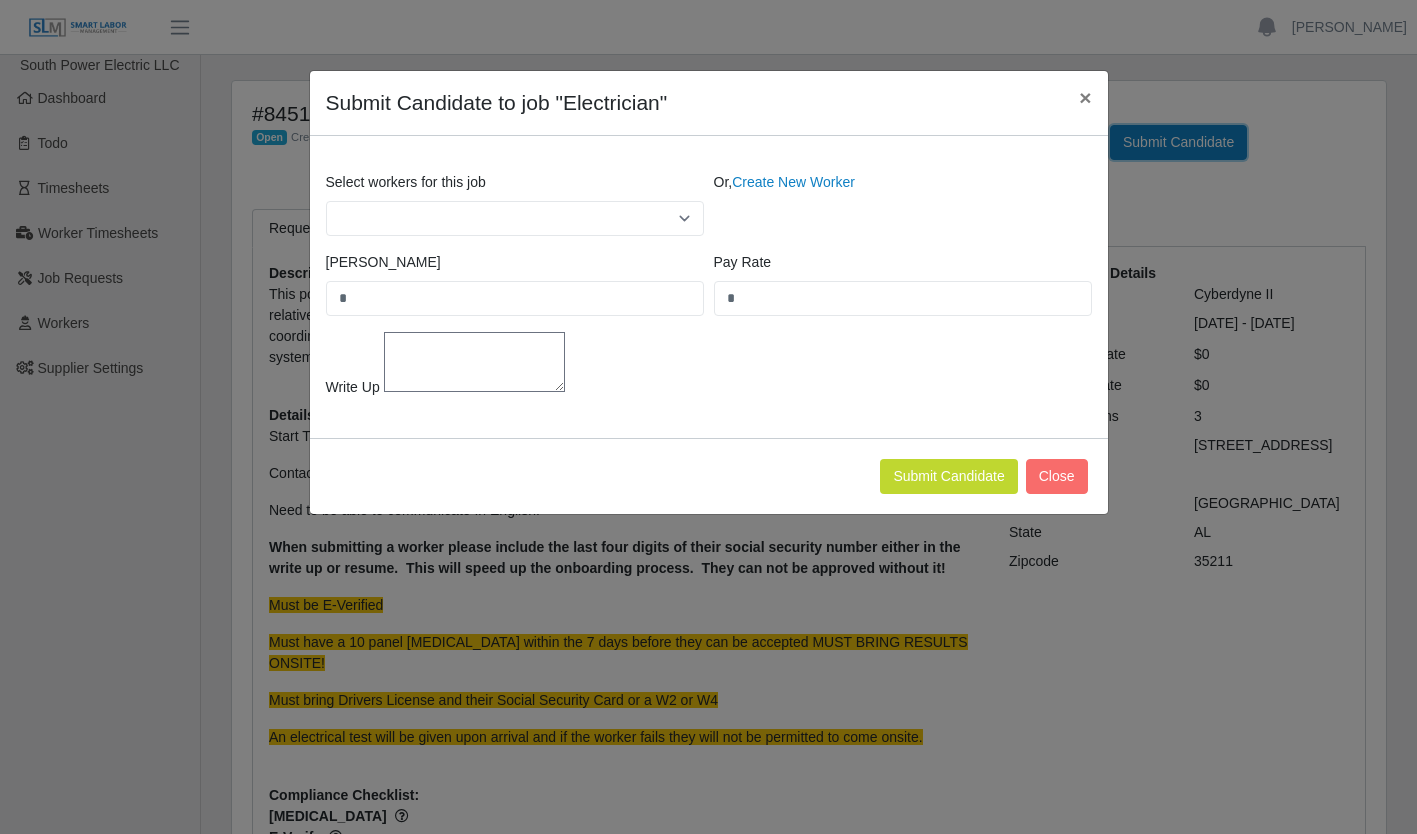 select 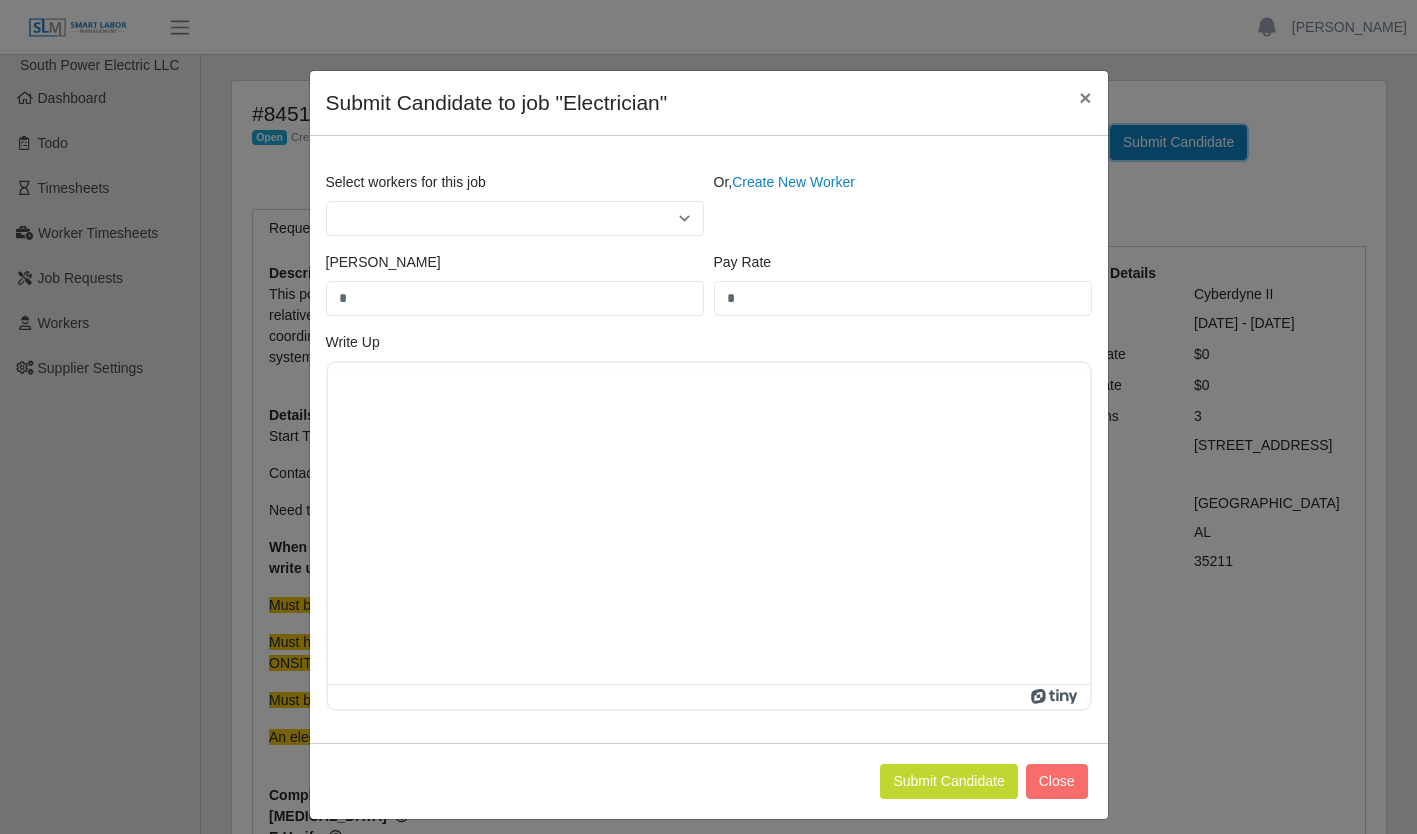 scroll, scrollTop: 0, scrollLeft: 0, axis: both 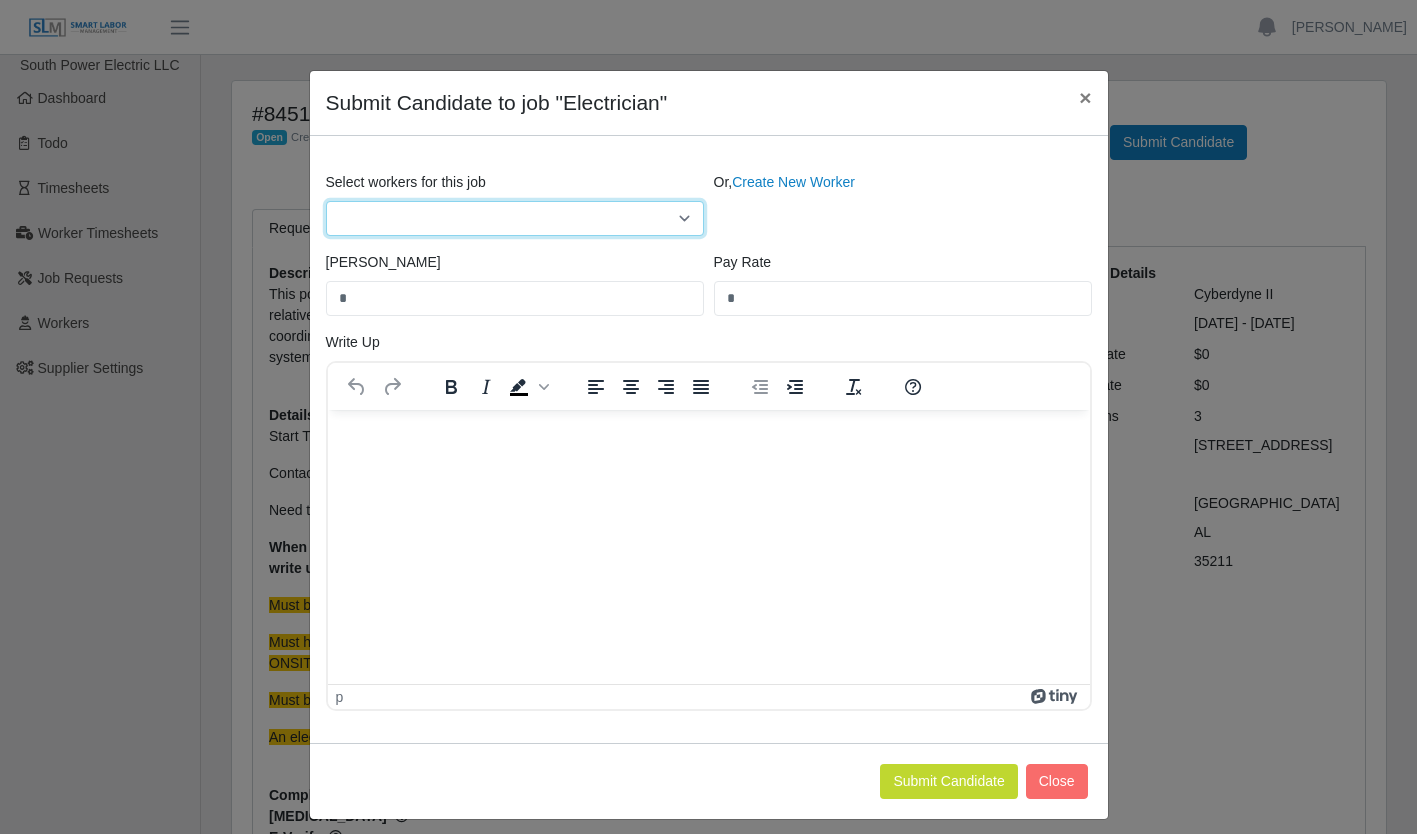 click on "**********" at bounding box center [515, 218] 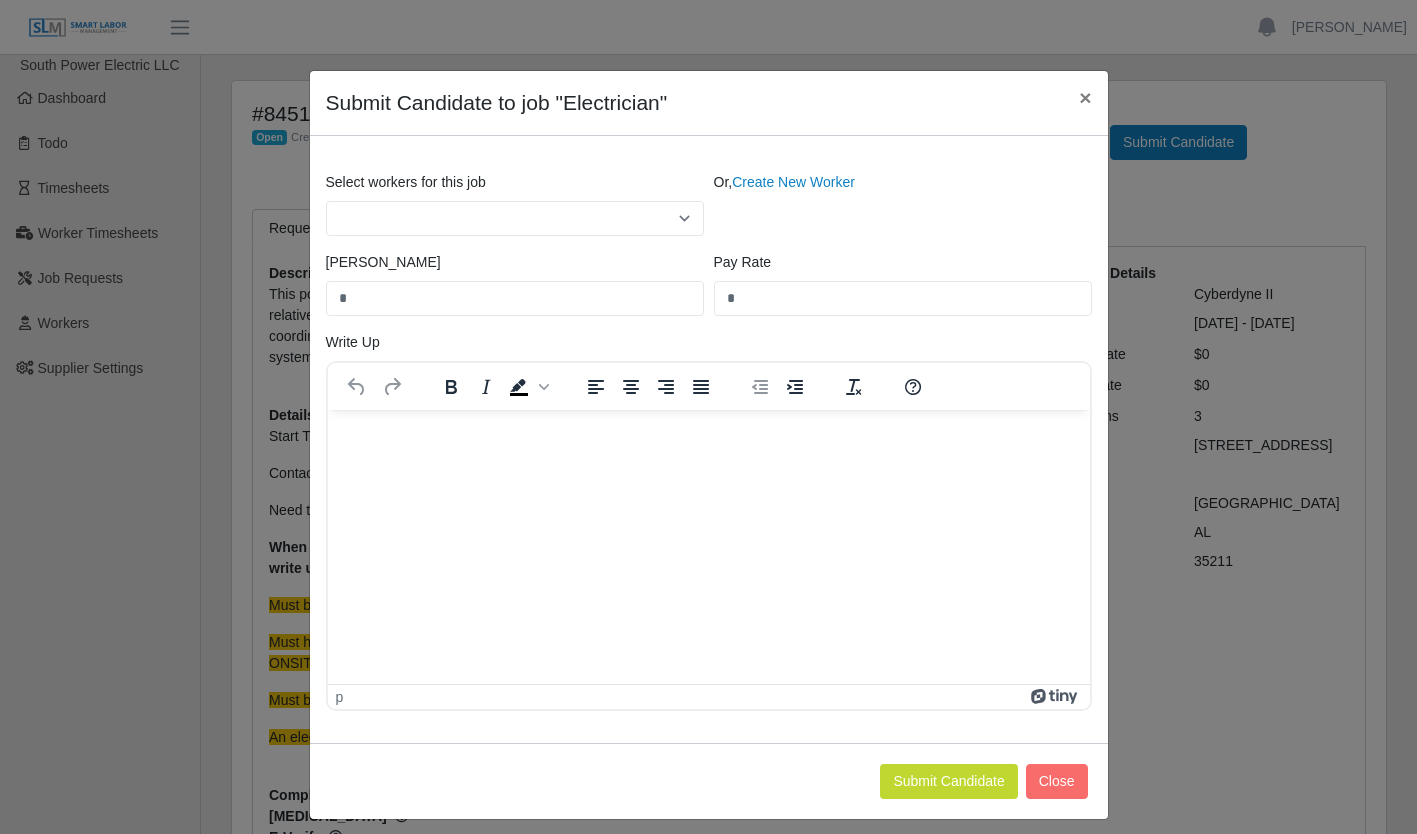 click on "Create New Worker" at bounding box center [793, 182] 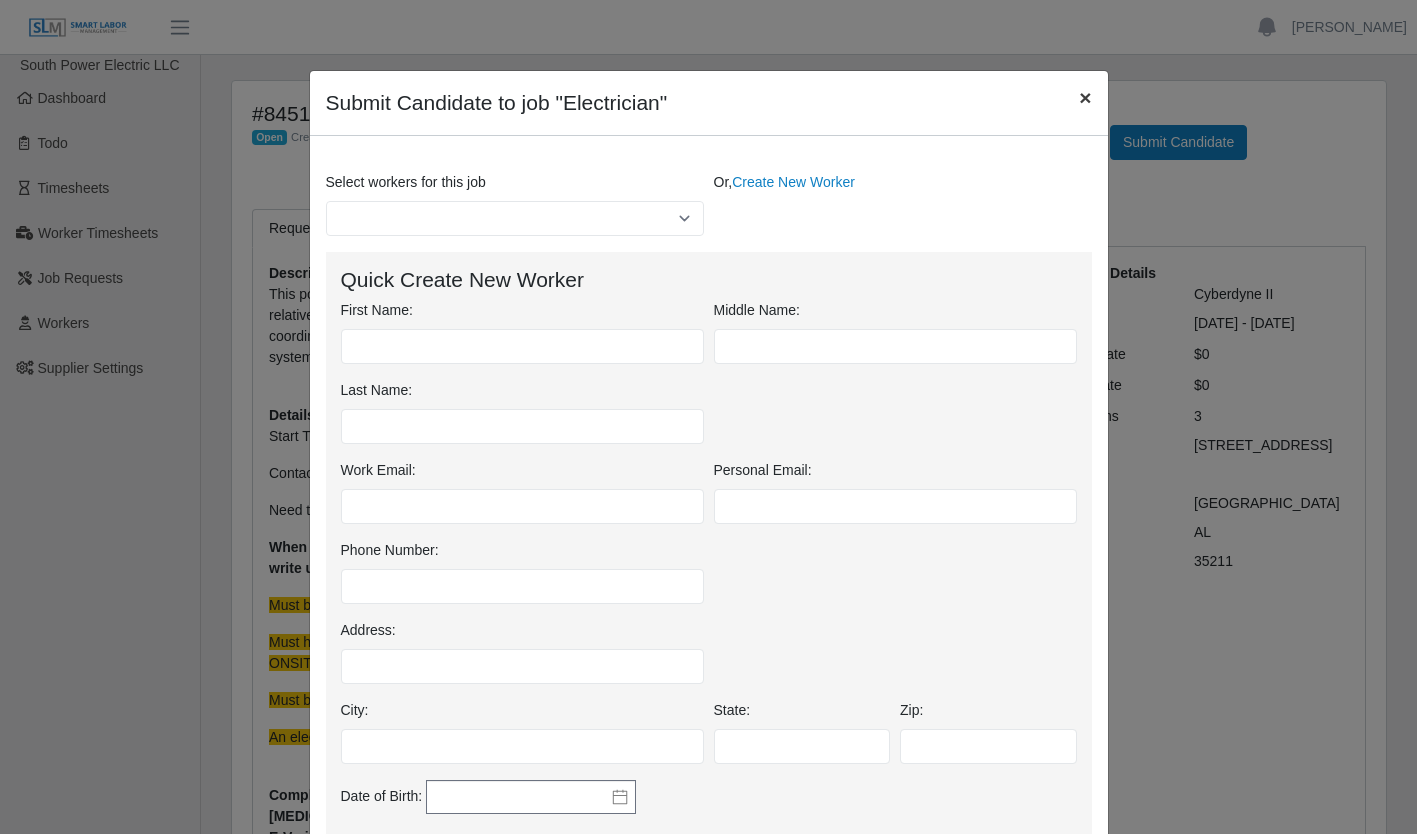 click on "×" at bounding box center (1085, 97) 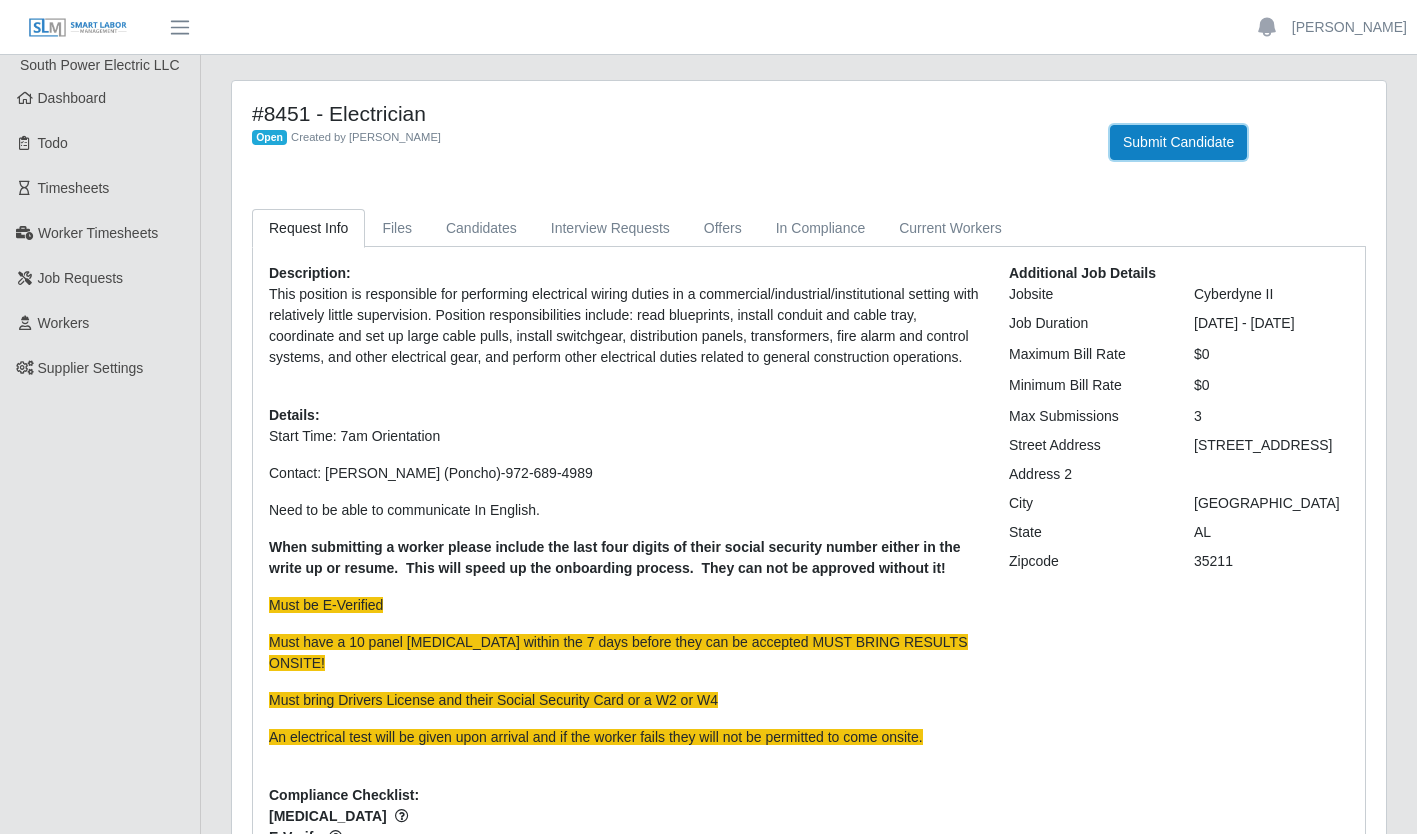 click on "Submit Candidate" at bounding box center [1178, 142] 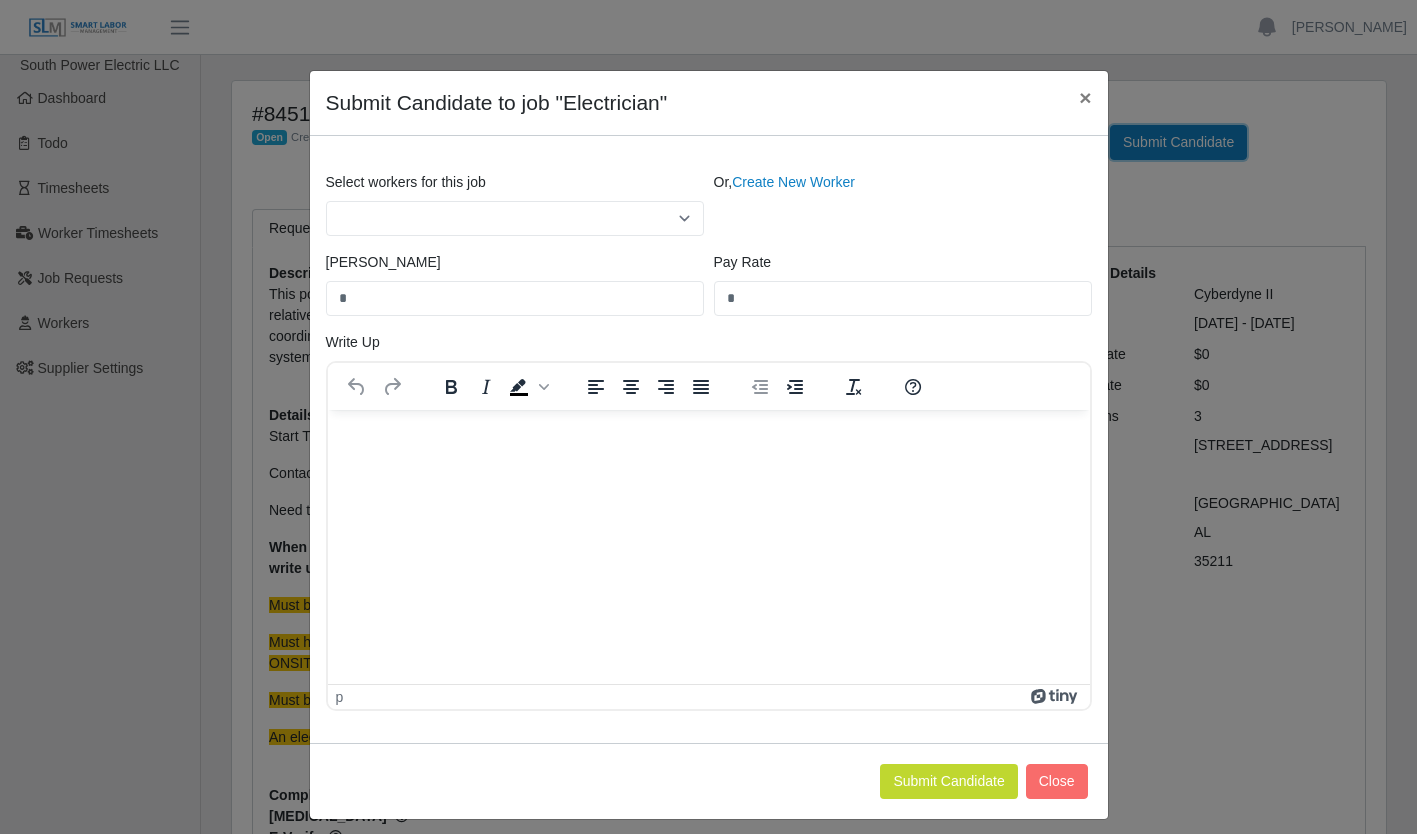 scroll, scrollTop: 0, scrollLeft: 0, axis: both 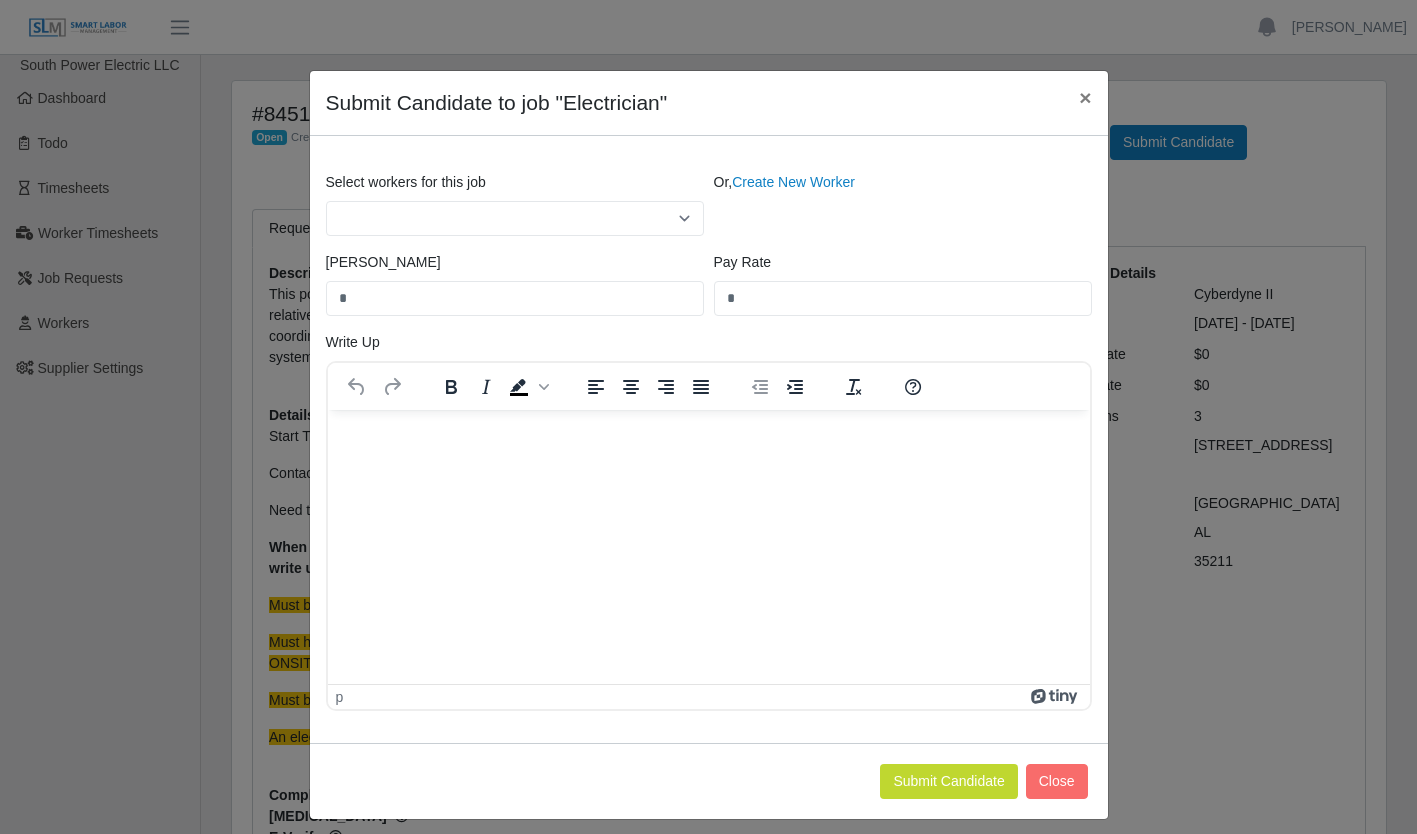 click on "Create New Worker" at bounding box center (793, 182) 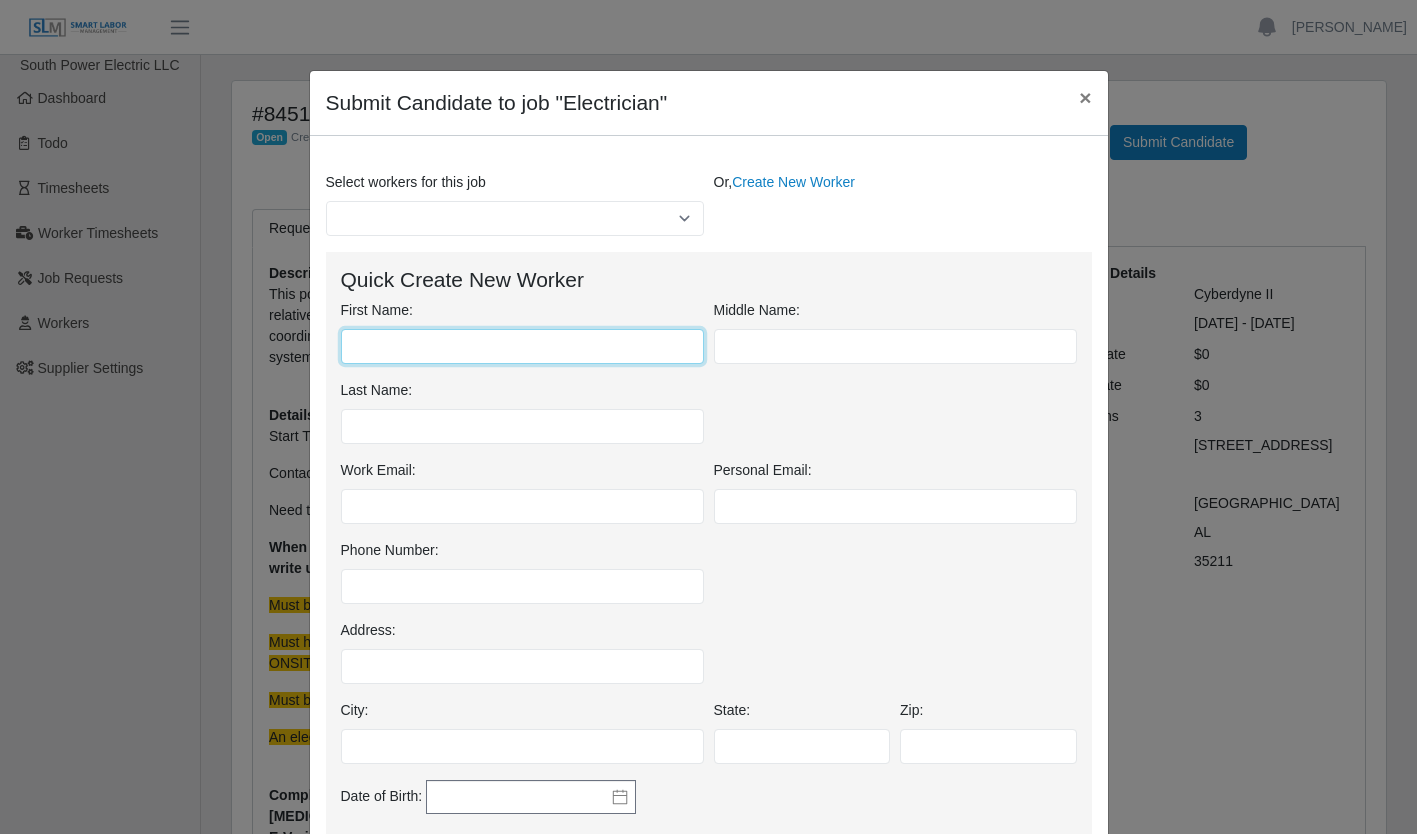 click on "First Name:" at bounding box center (522, 346) 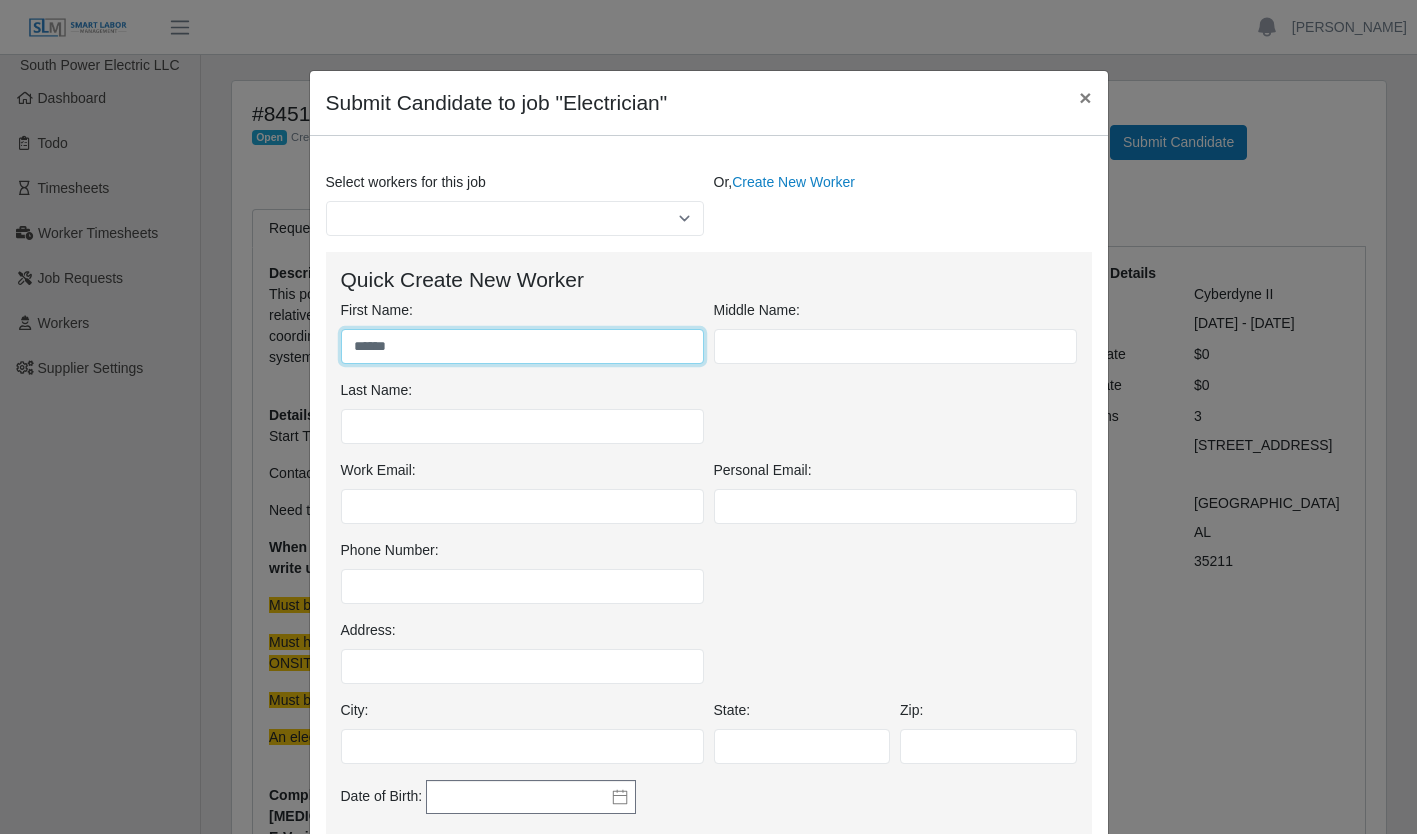 click on "******" at bounding box center [522, 346] 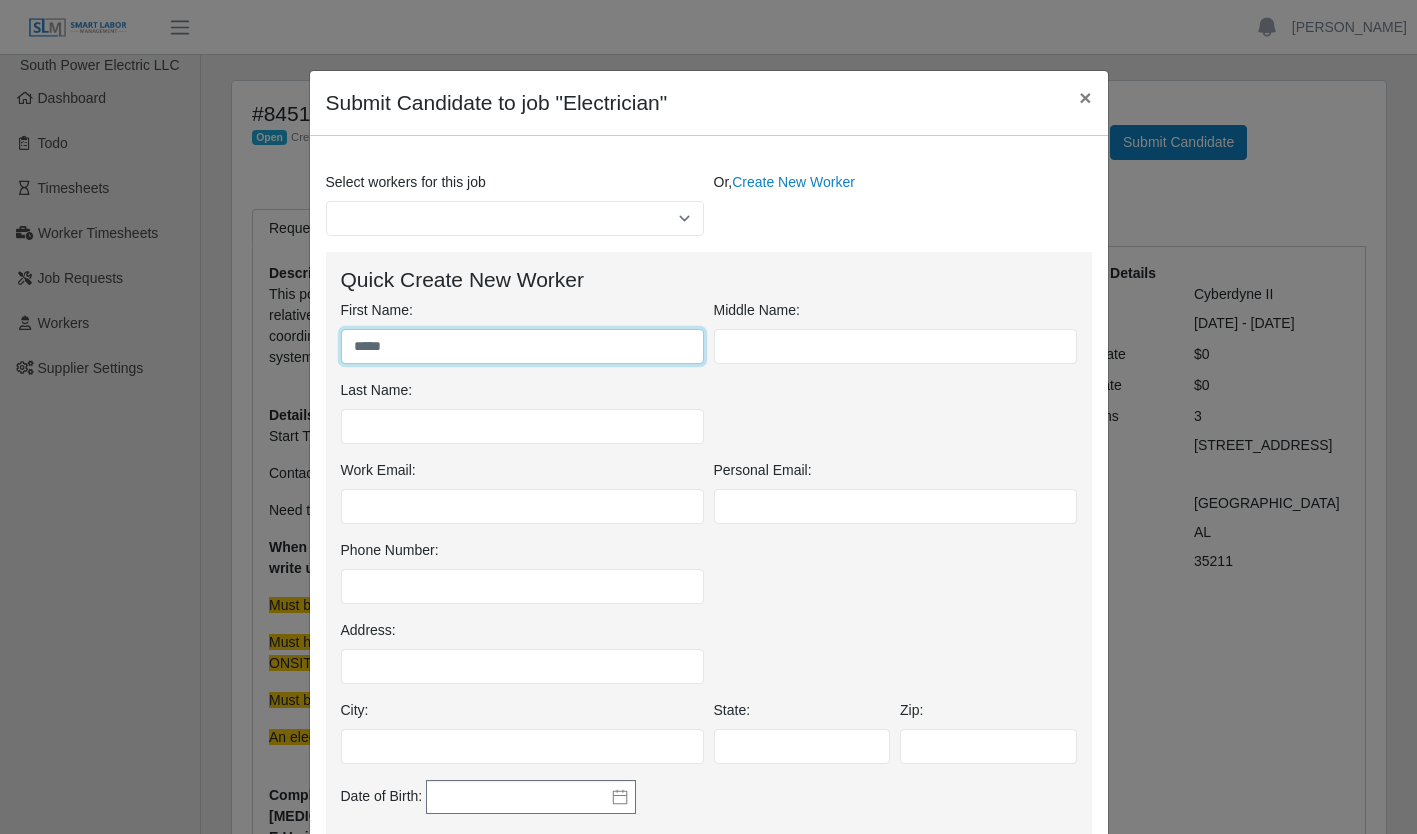 type on "****" 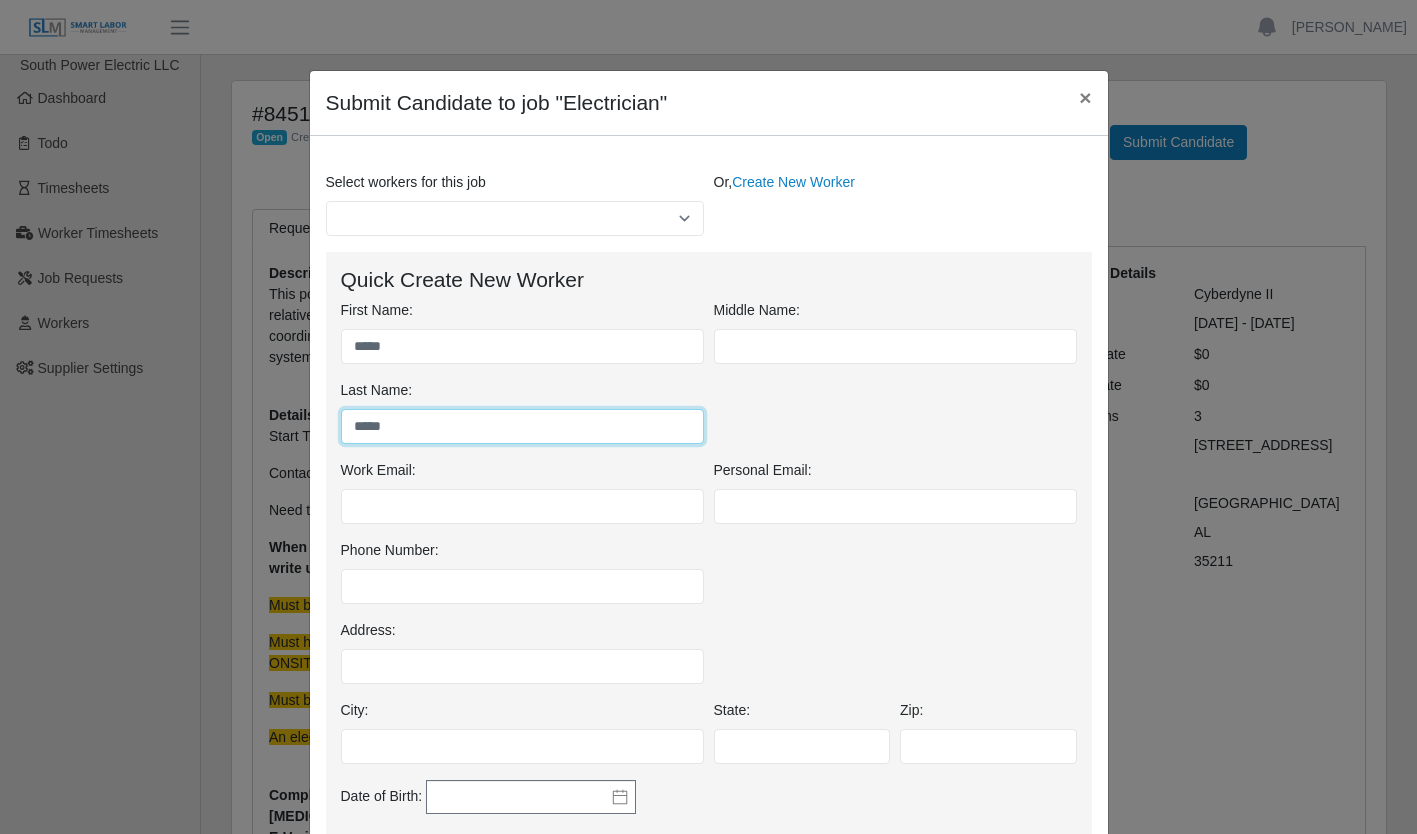 type on "*****" 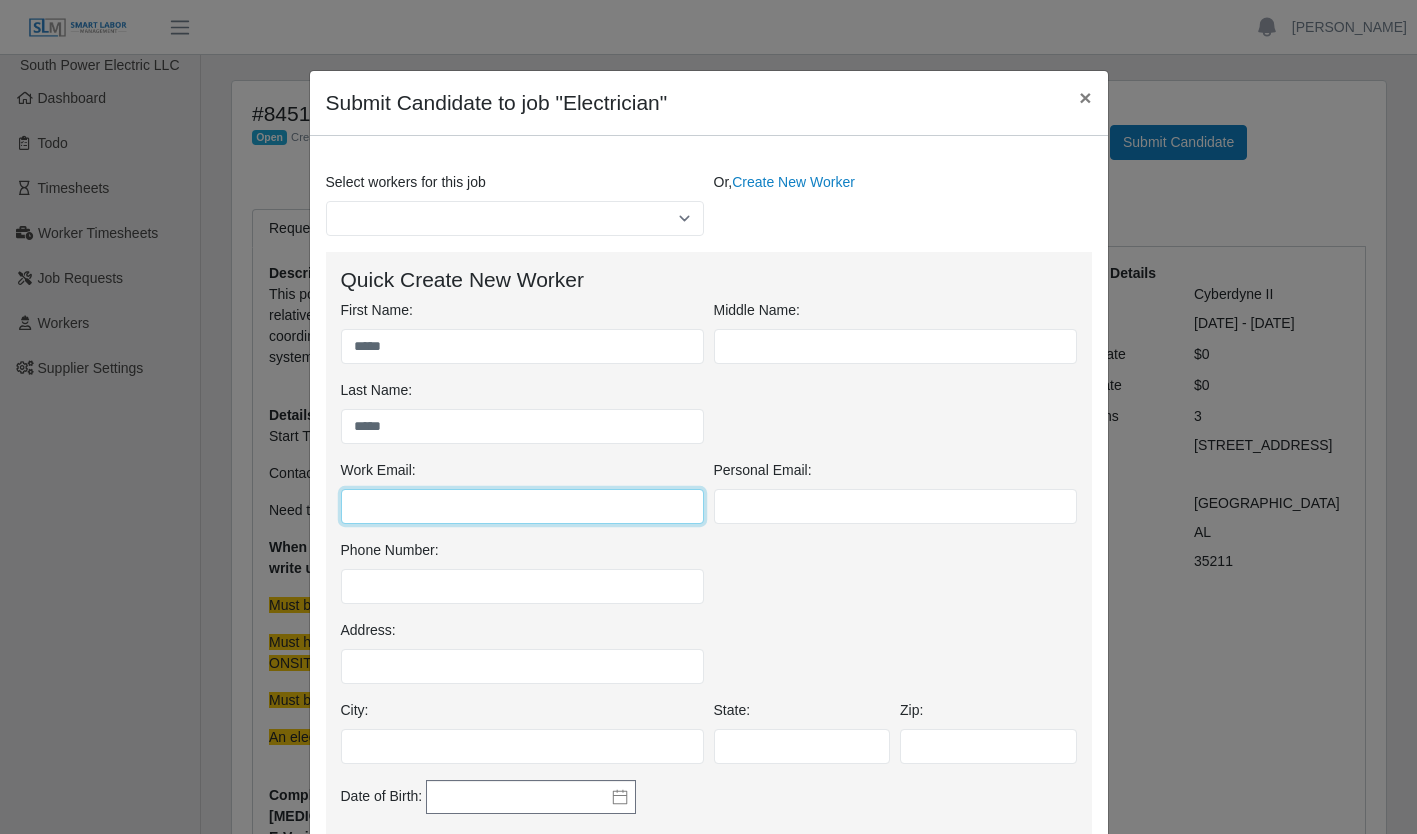 click on "Work Email:" at bounding box center (522, 506) 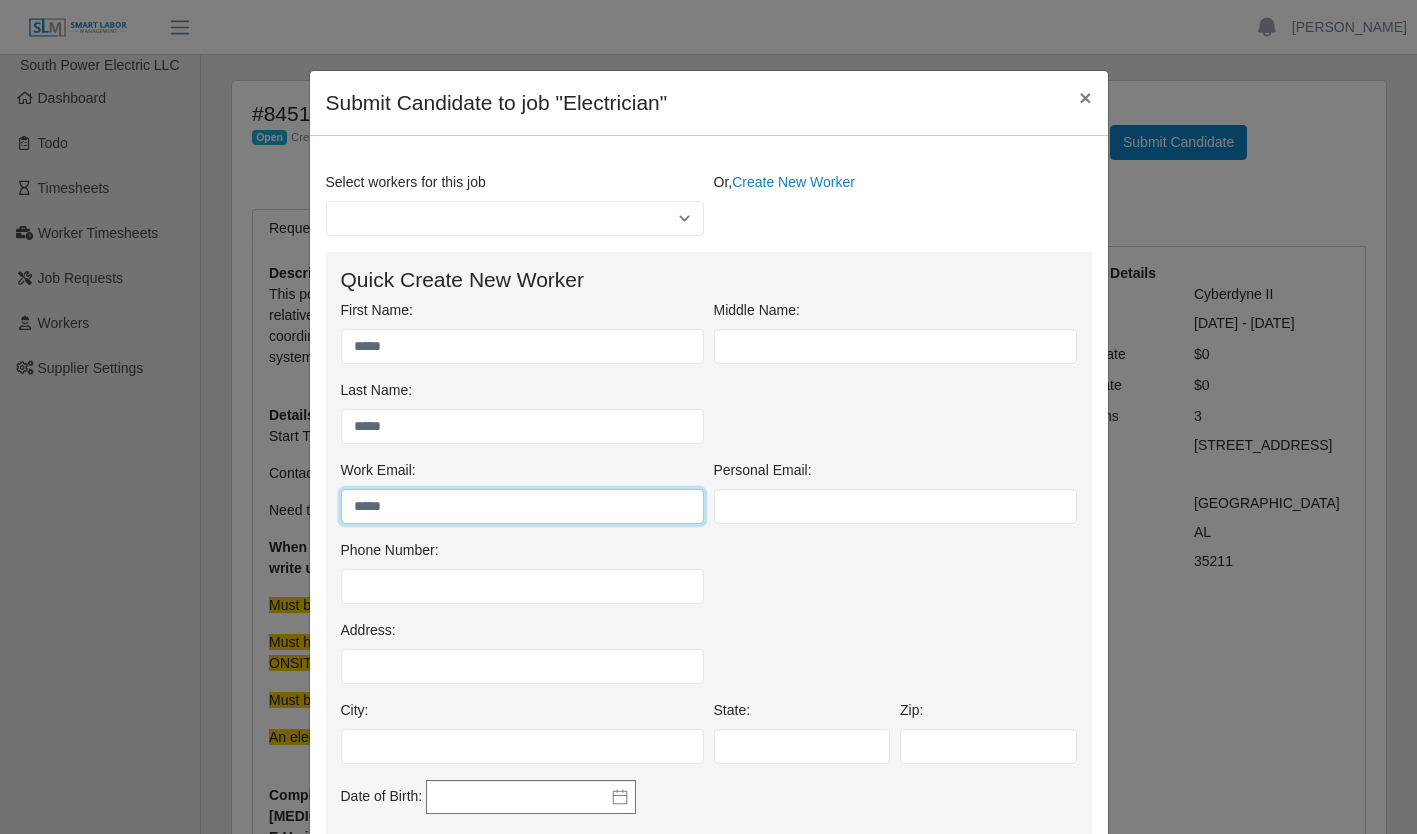 type on "*****" 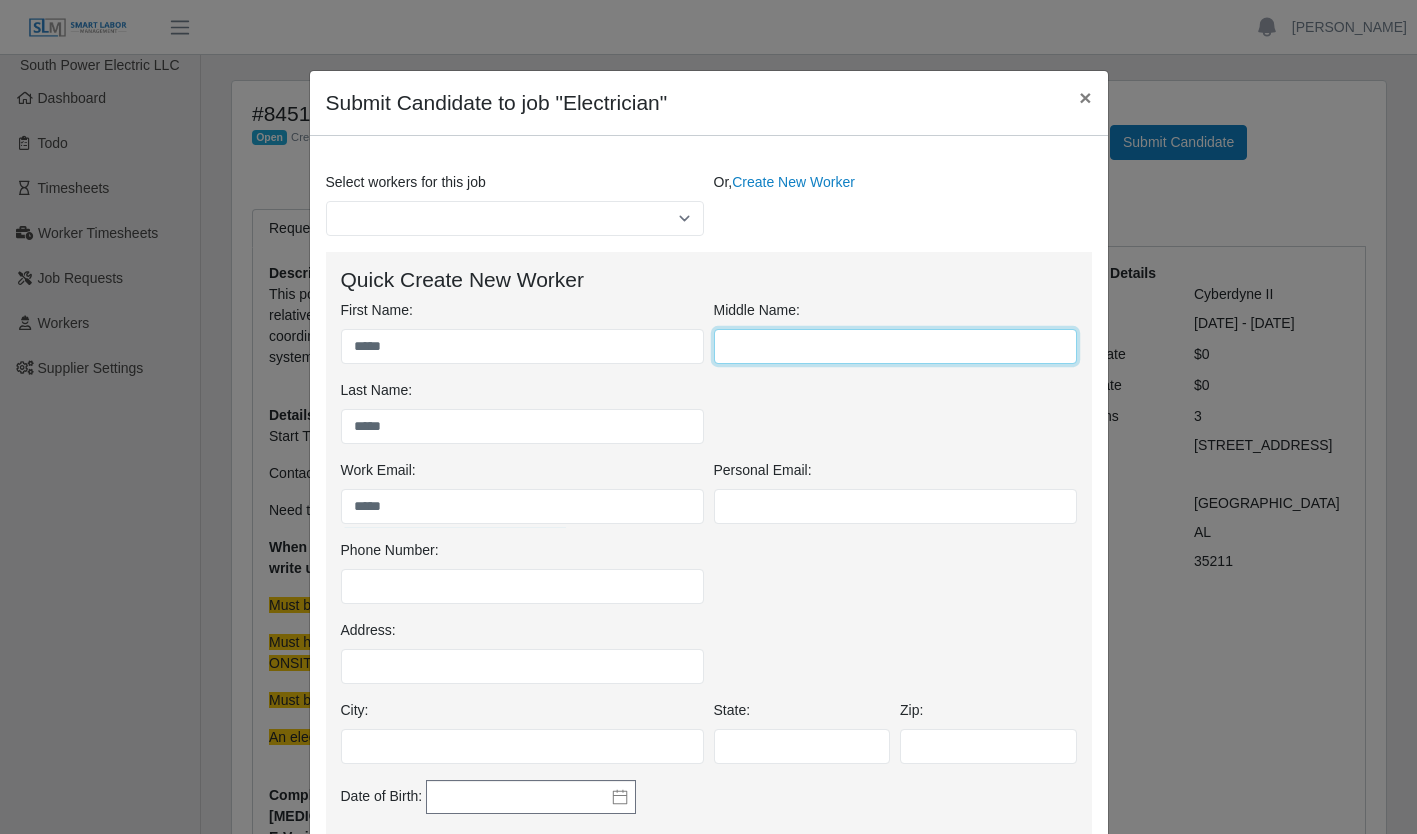 click at bounding box center [895, 346] 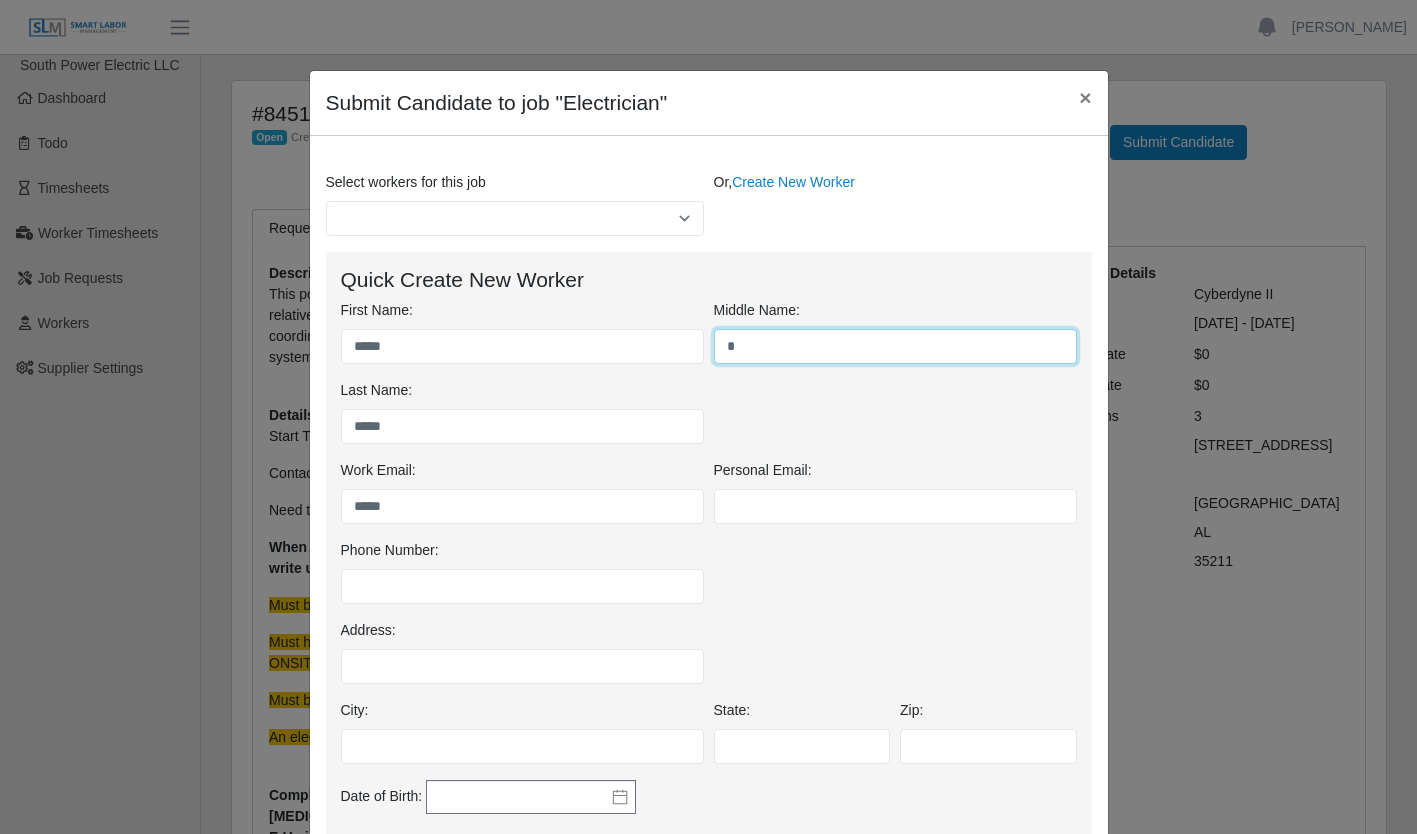 type on "*" 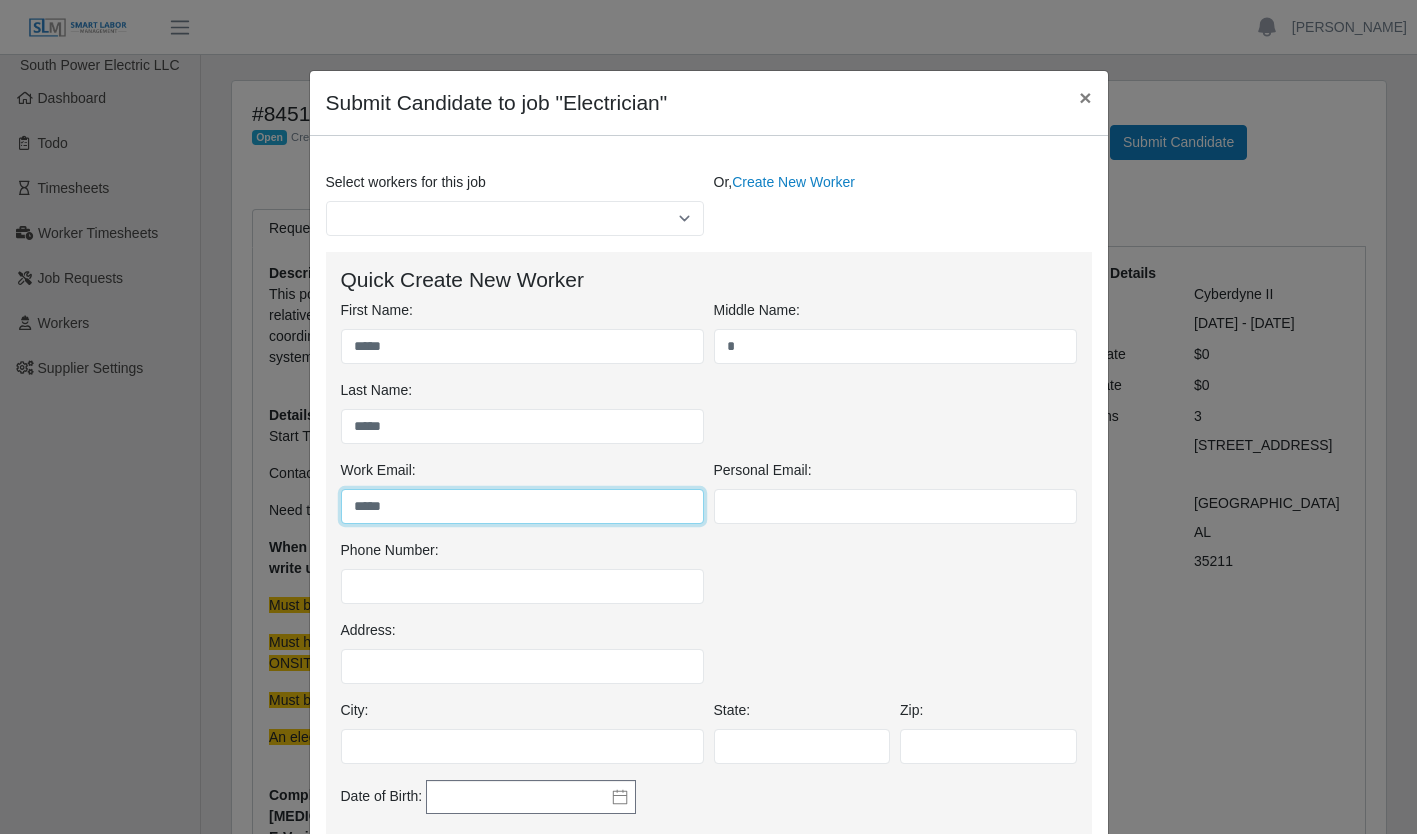 click on "*****" at bounding box center [522, 506] 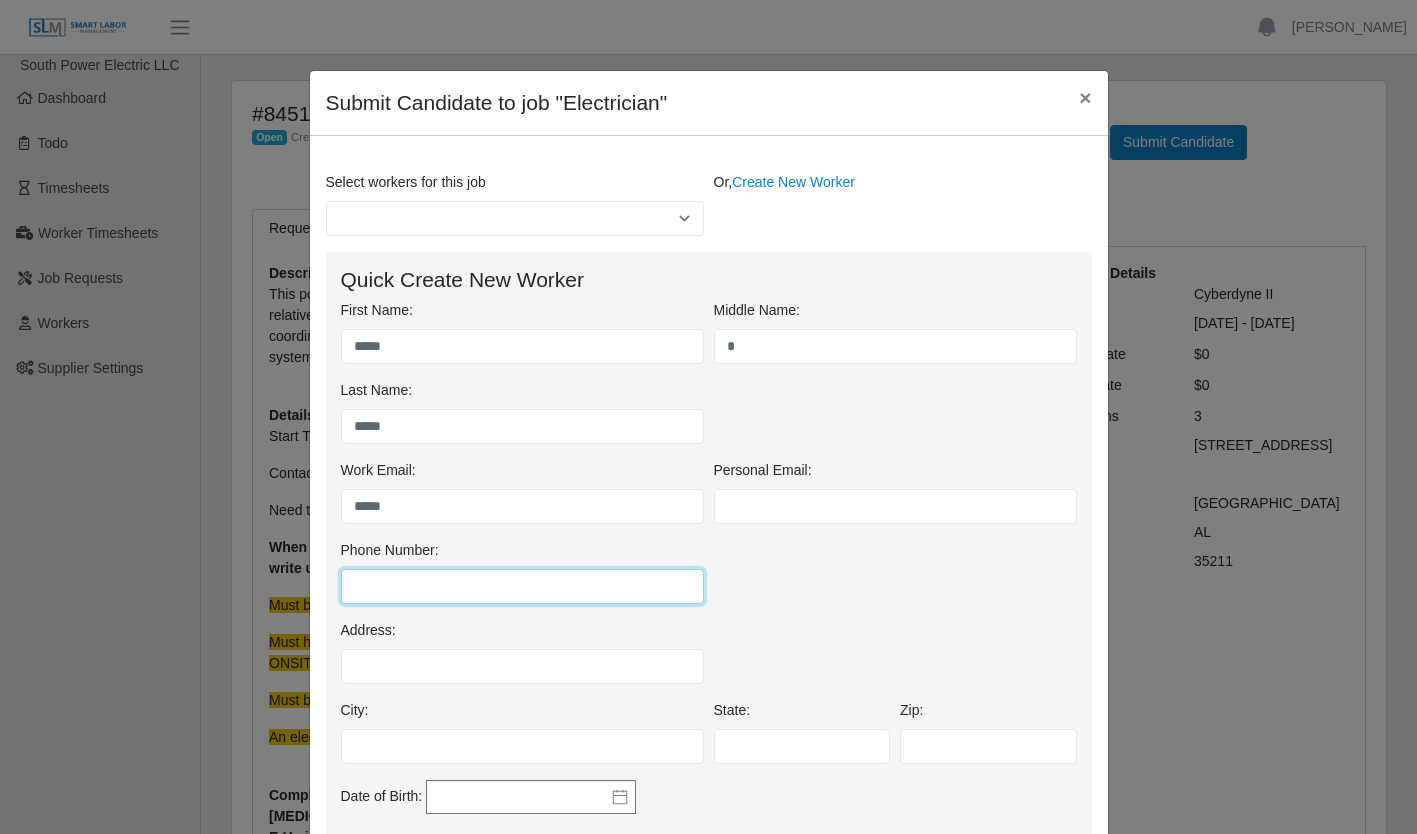 click on "Phone Number:" at bounding box center [522, 586] 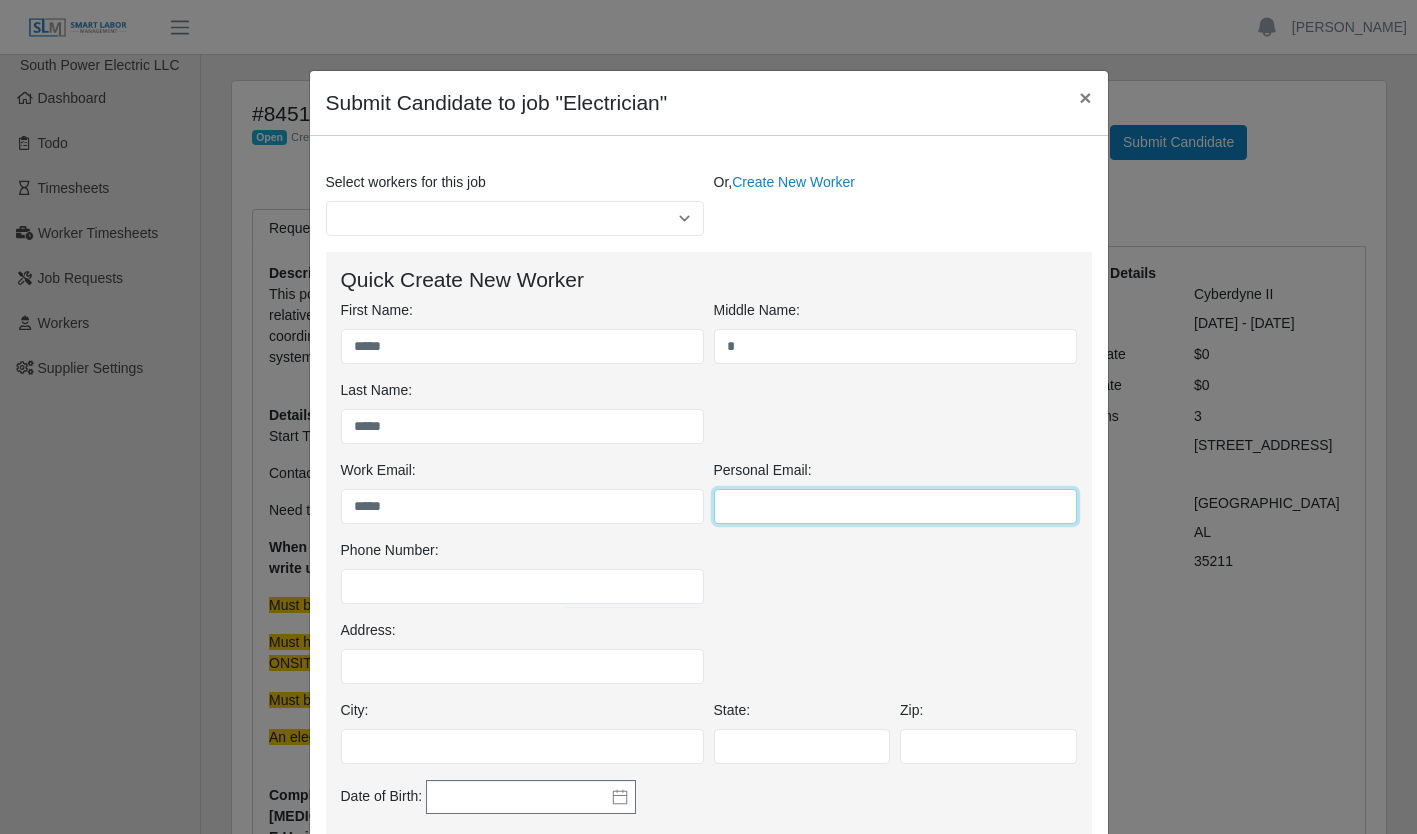 click on "Personal Email:" at bounding box center [895, 506] 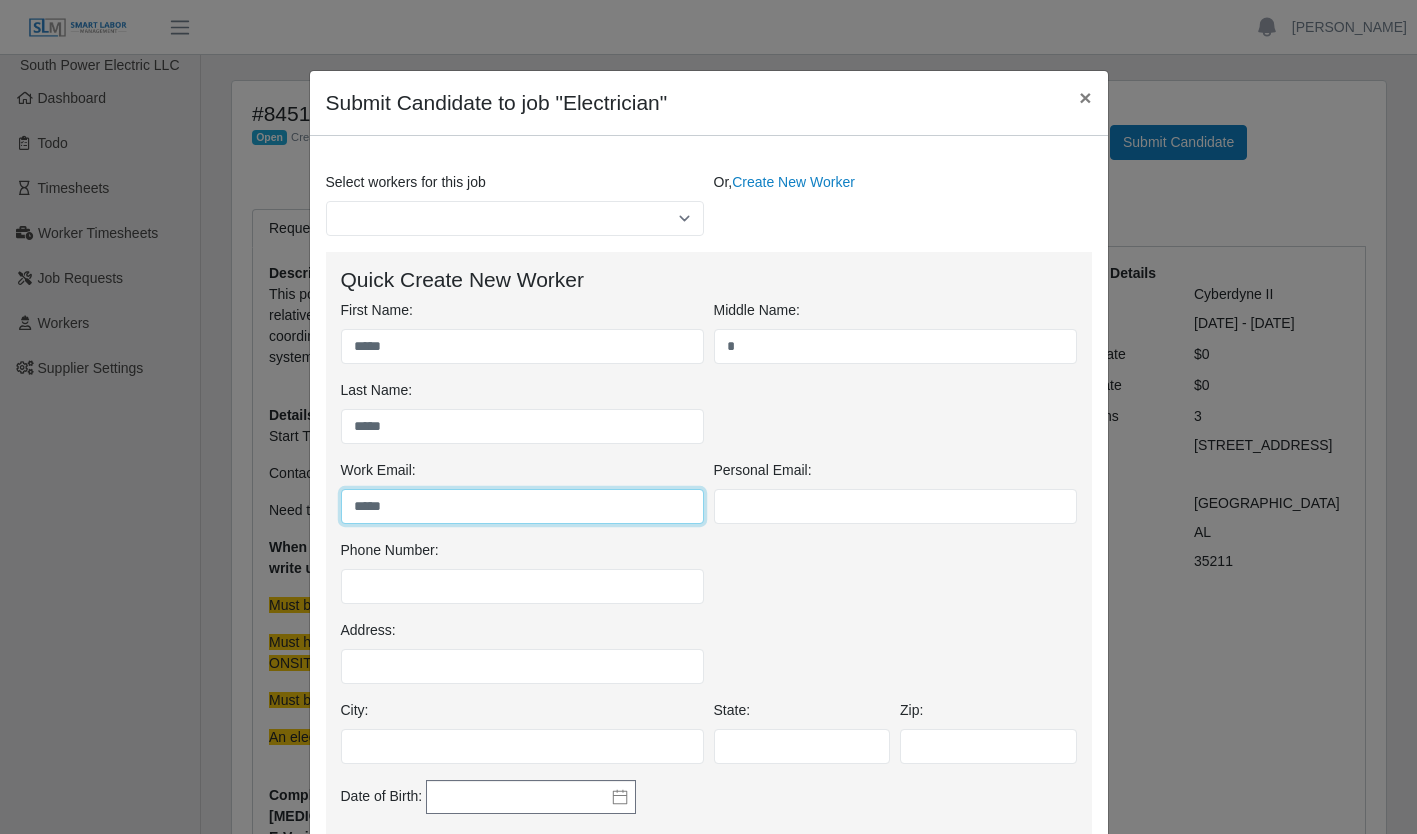 click on "*****" at bounding box center [522, 506] 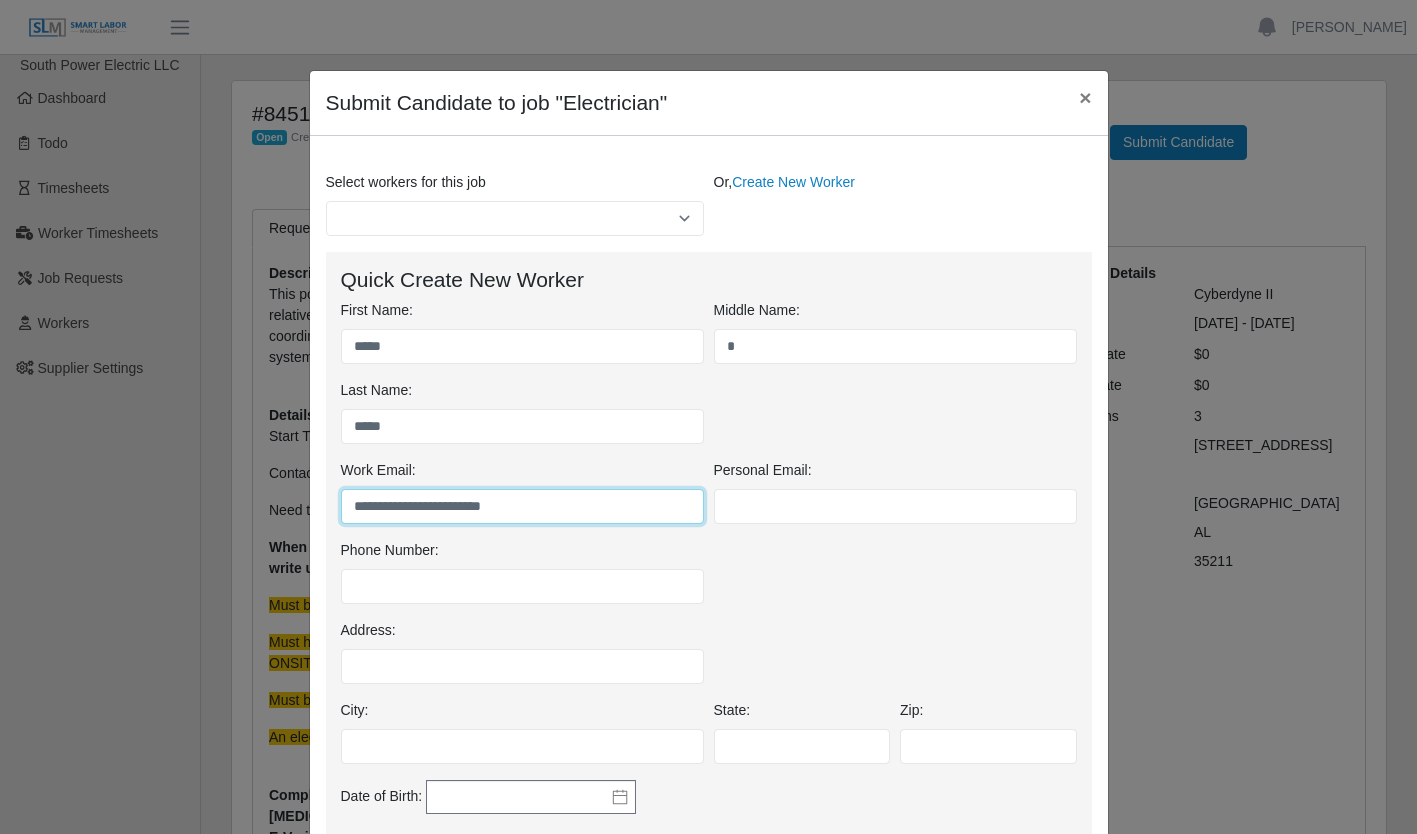 click on "**********" at bounding box center (522, 506) 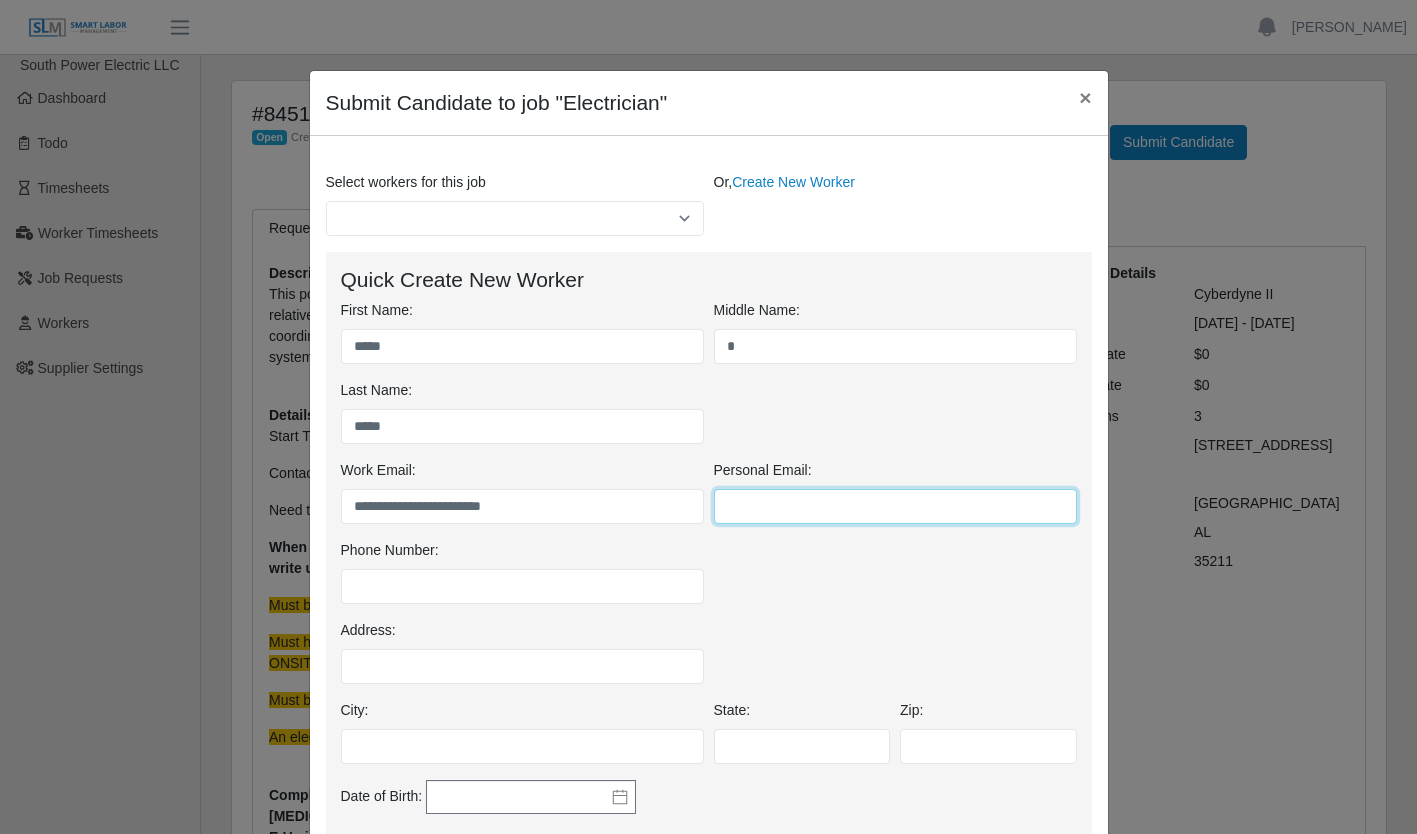 click on "Personal Email:" at bounding box center [895, 506] 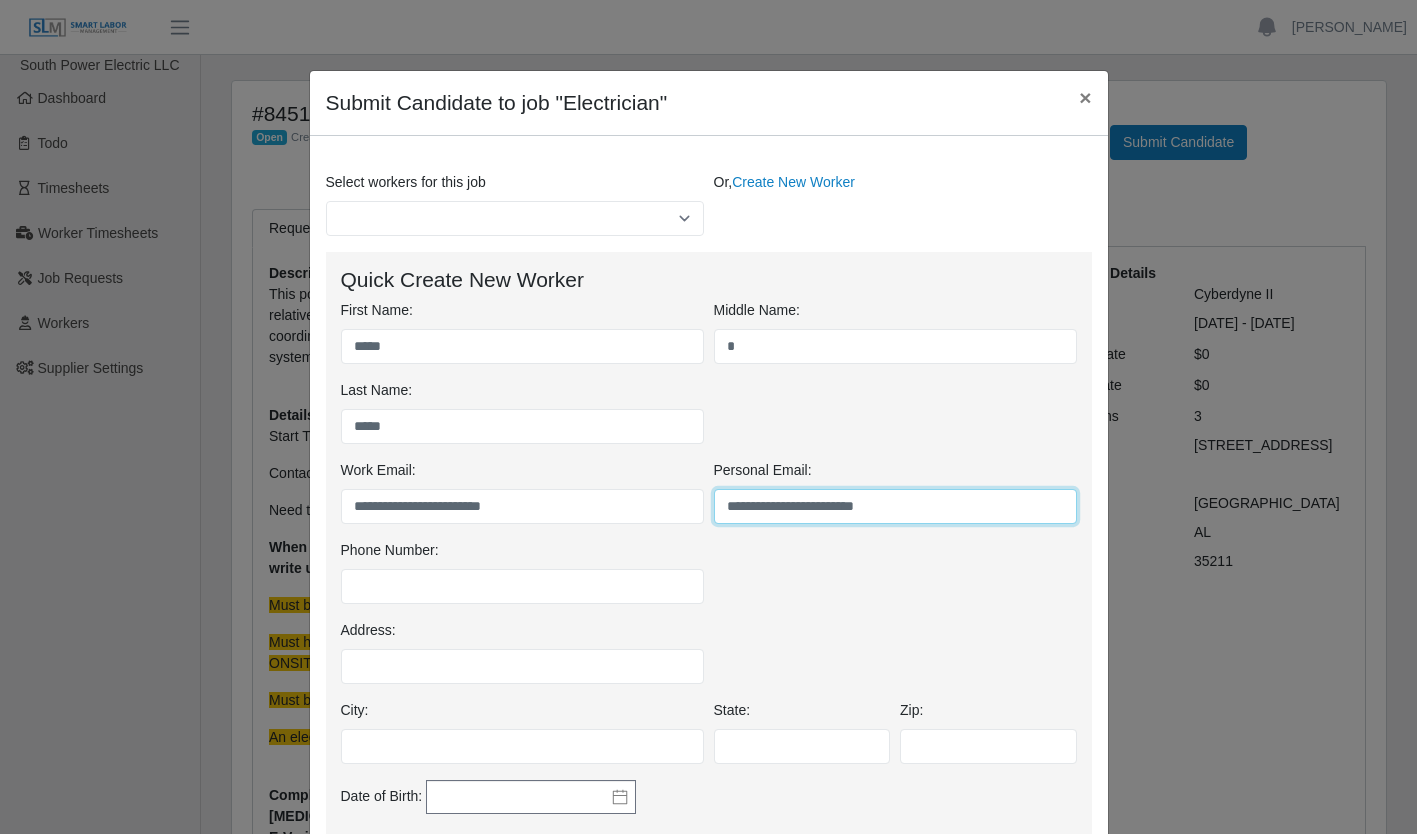 type on "**********" 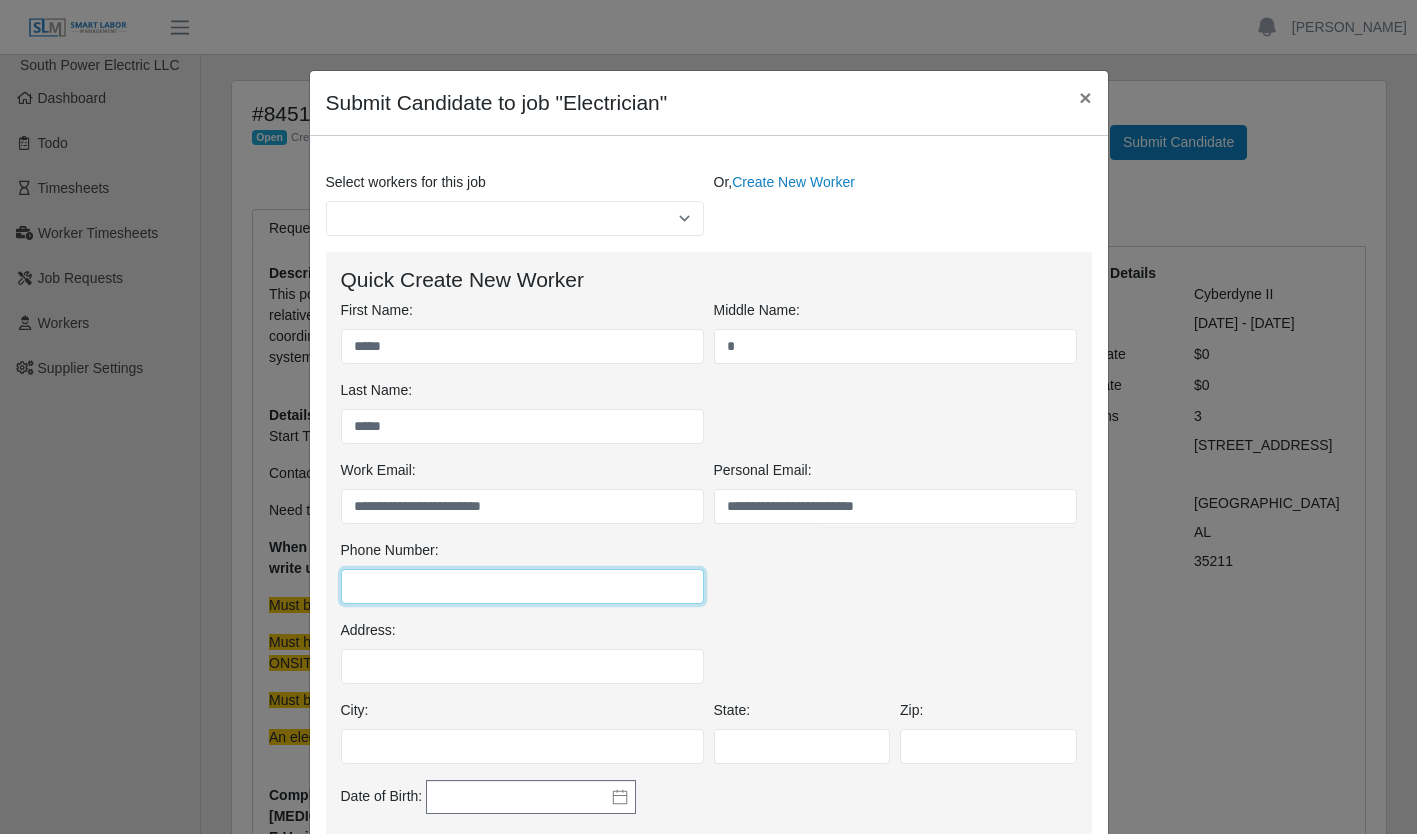 click on "Phone Number:" at bounding box center [522, 586] 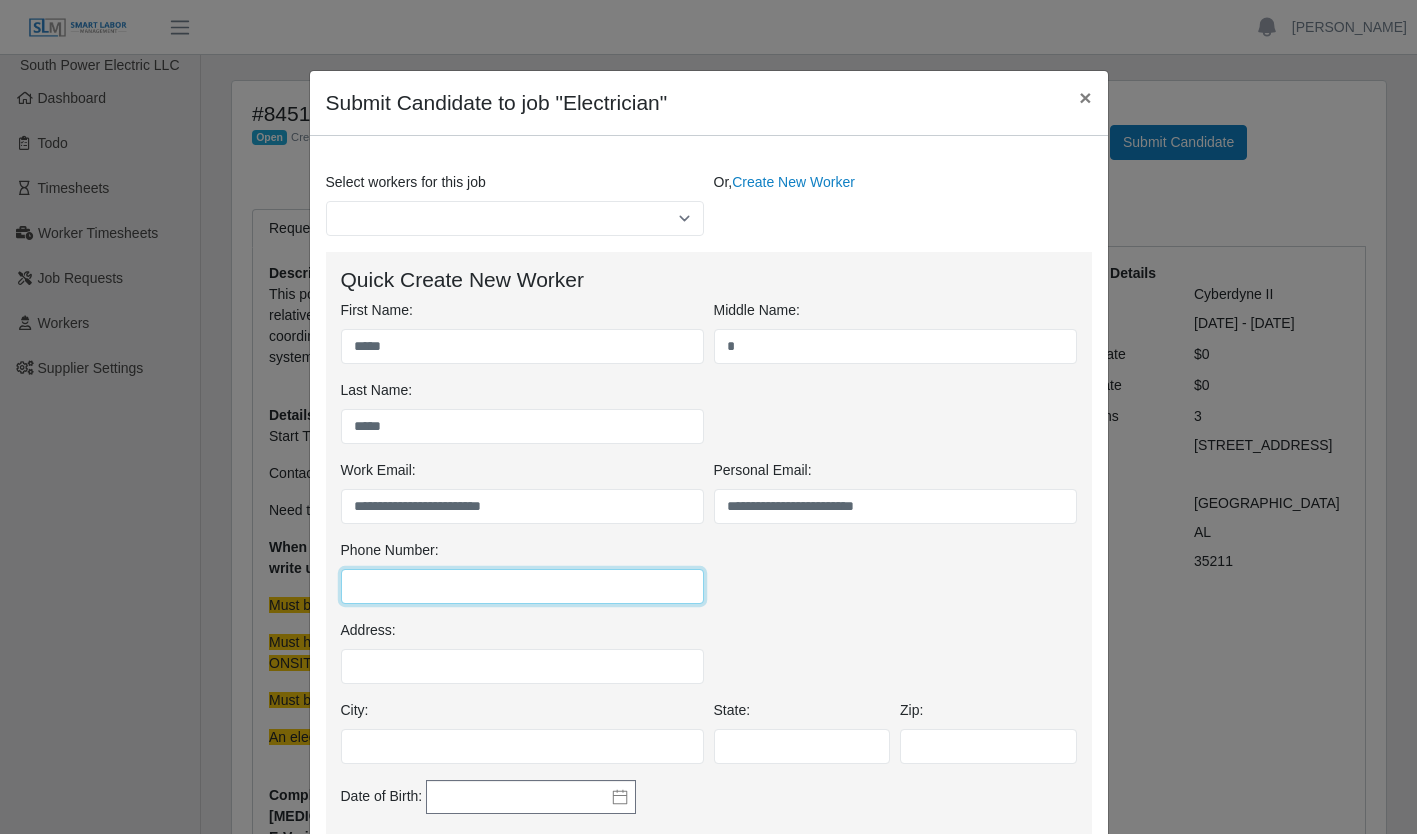 click on "Phone Number:" at bounding box center [522, 586] 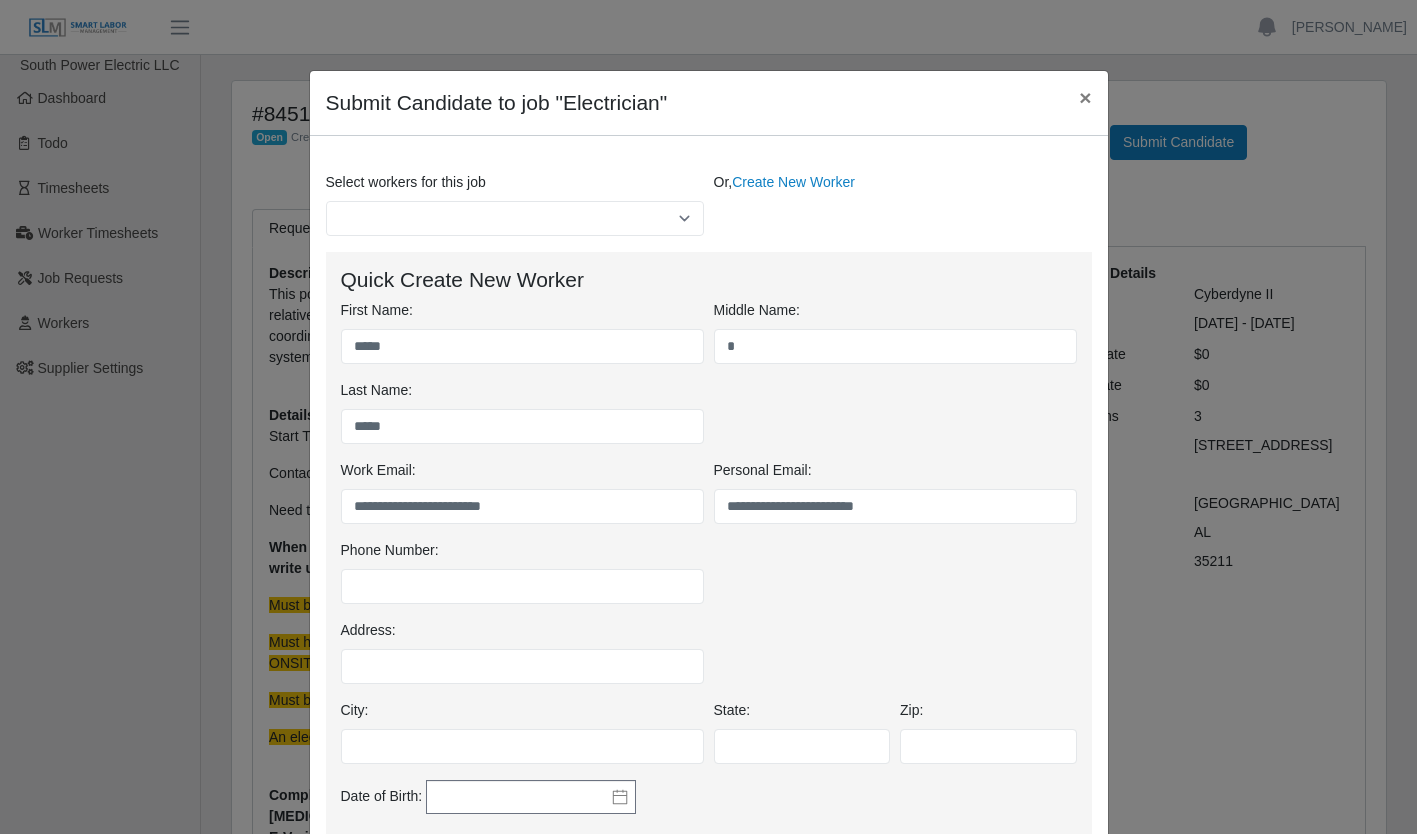 click on "Phone Number:" at bounding box center [709, 580] 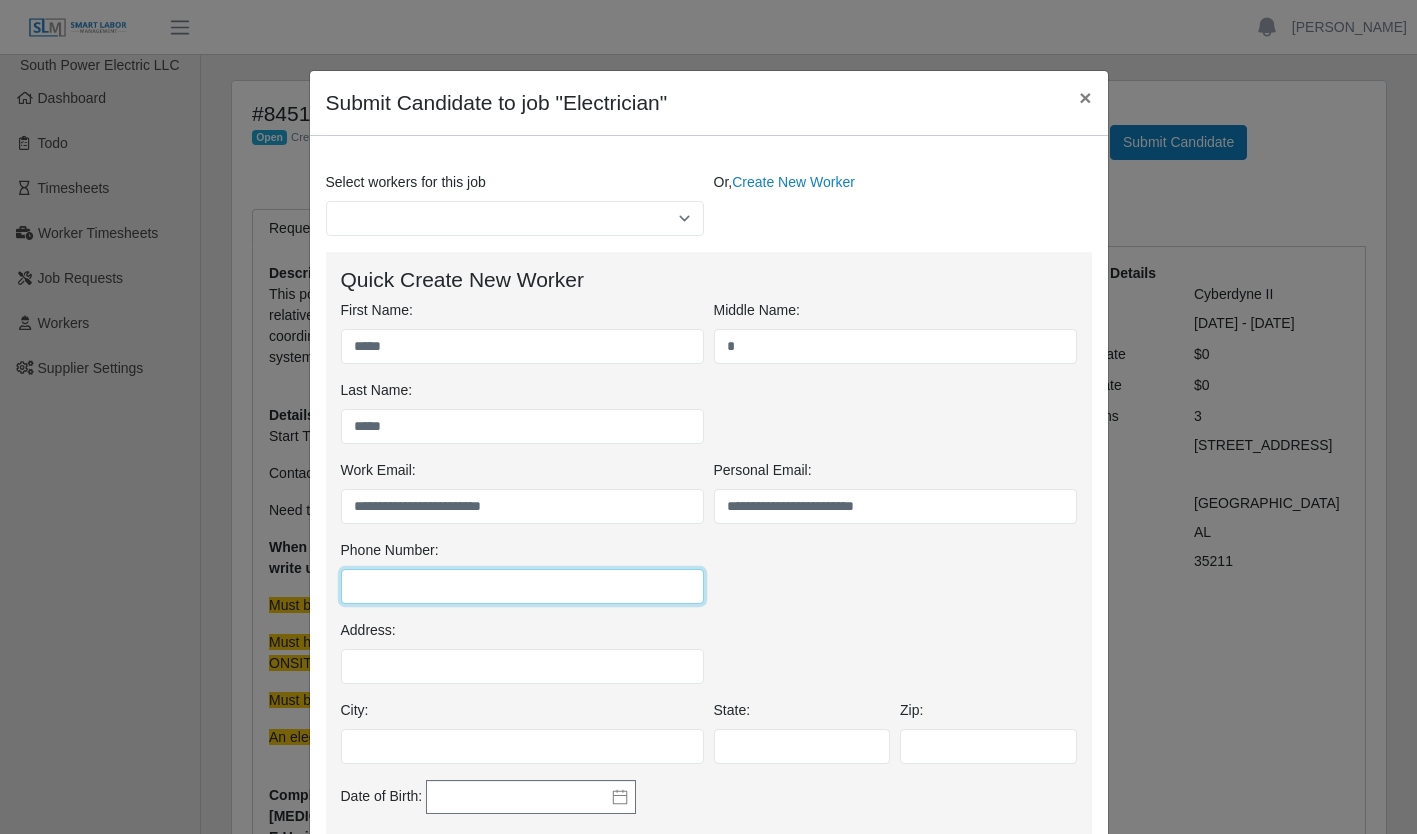 click on "Phone Number:" at bounding box center [522, 586] 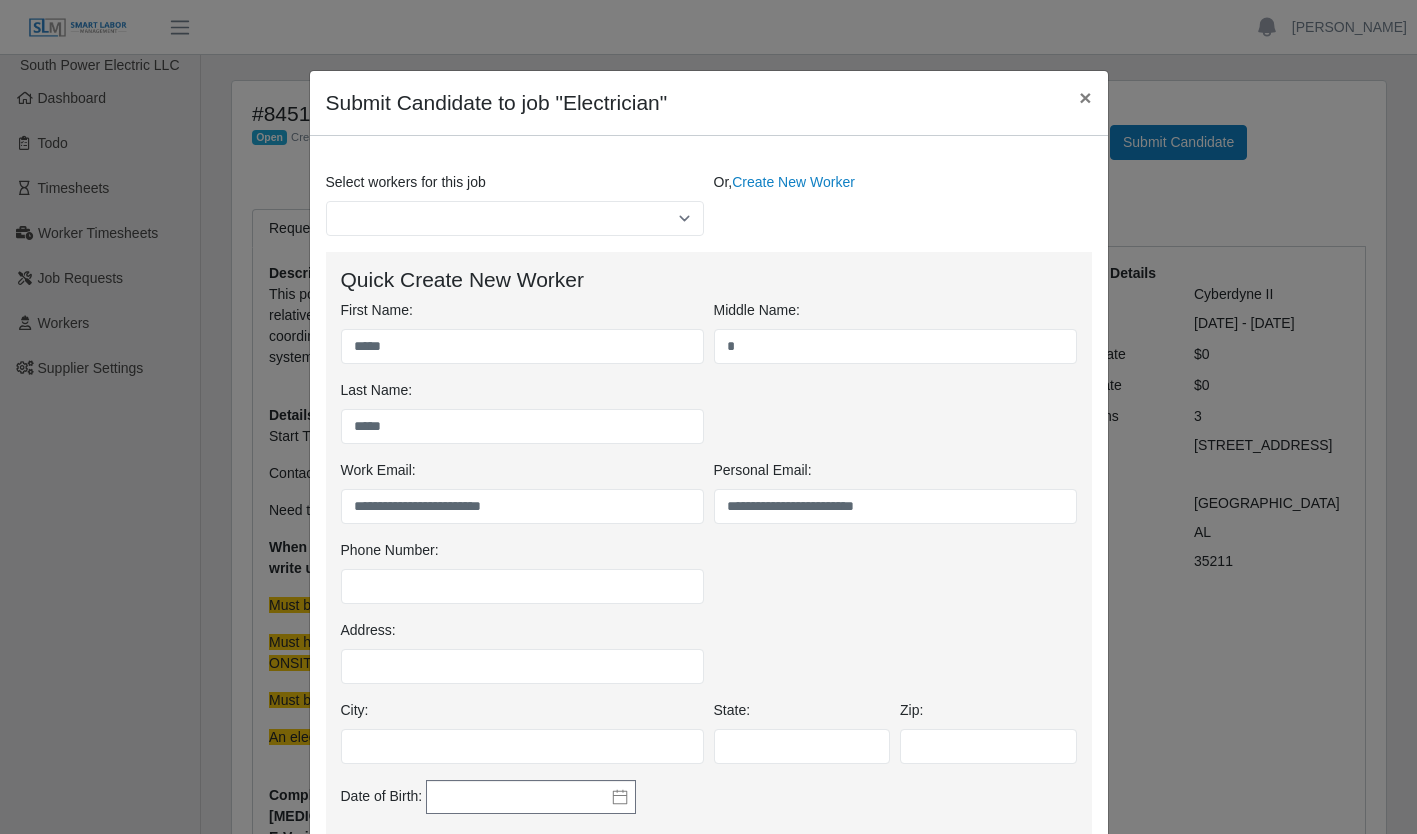 click on "Phone Number:" at bounding box center [709, 580] 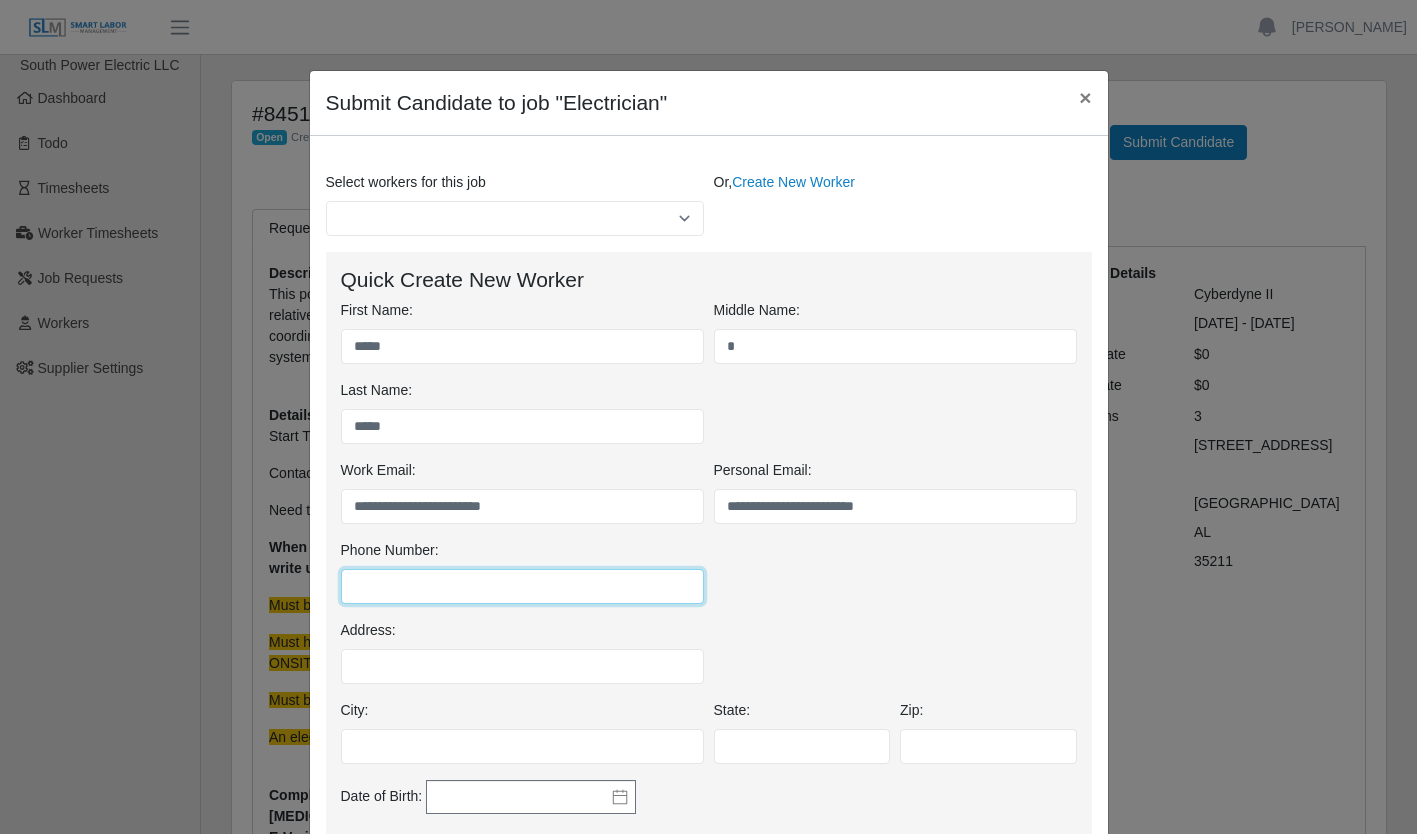 click on "Phone Number:" at bounding box center (522, 586) 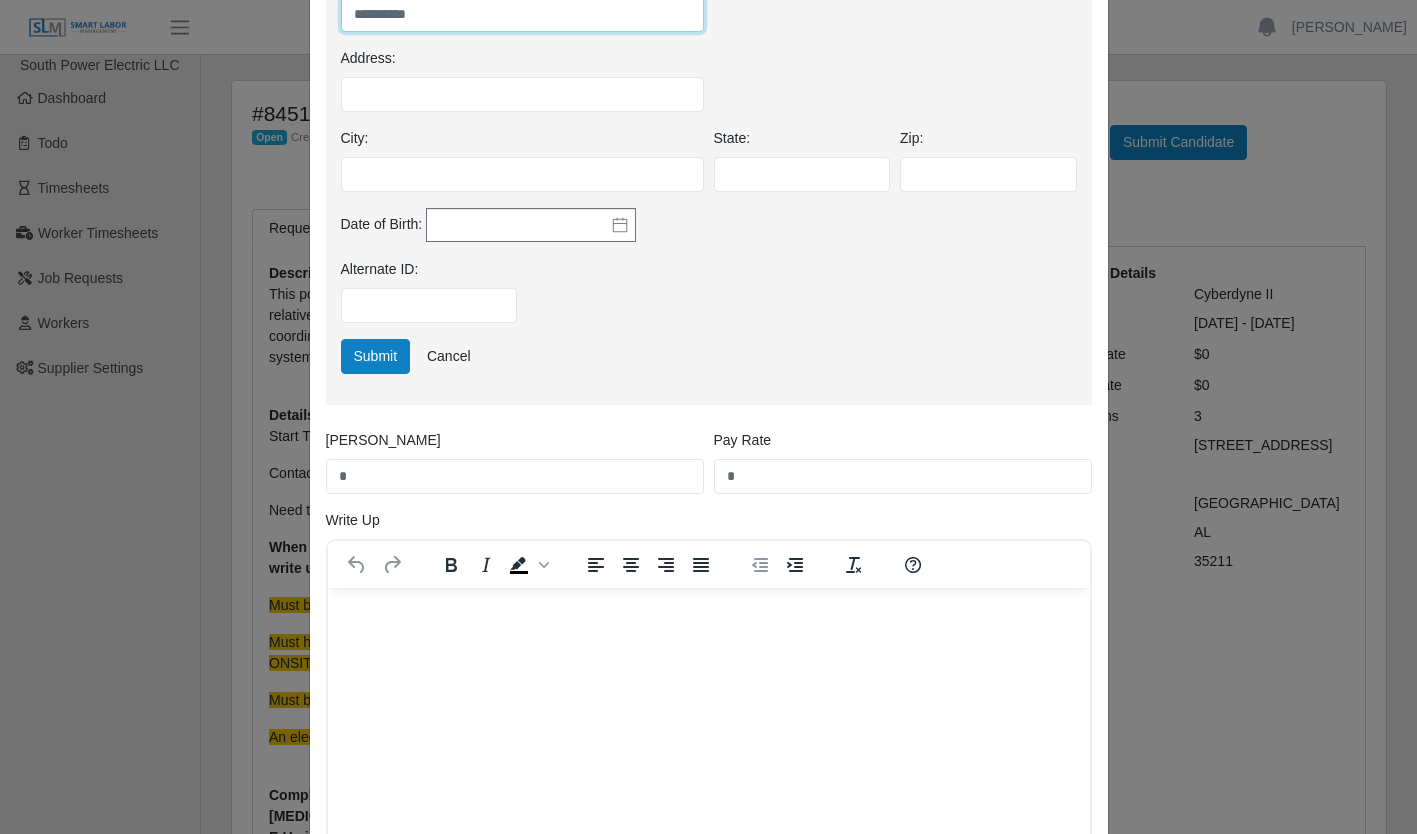 scroll, scrollTop: 765, scrollLeft: 0, axis: vertical 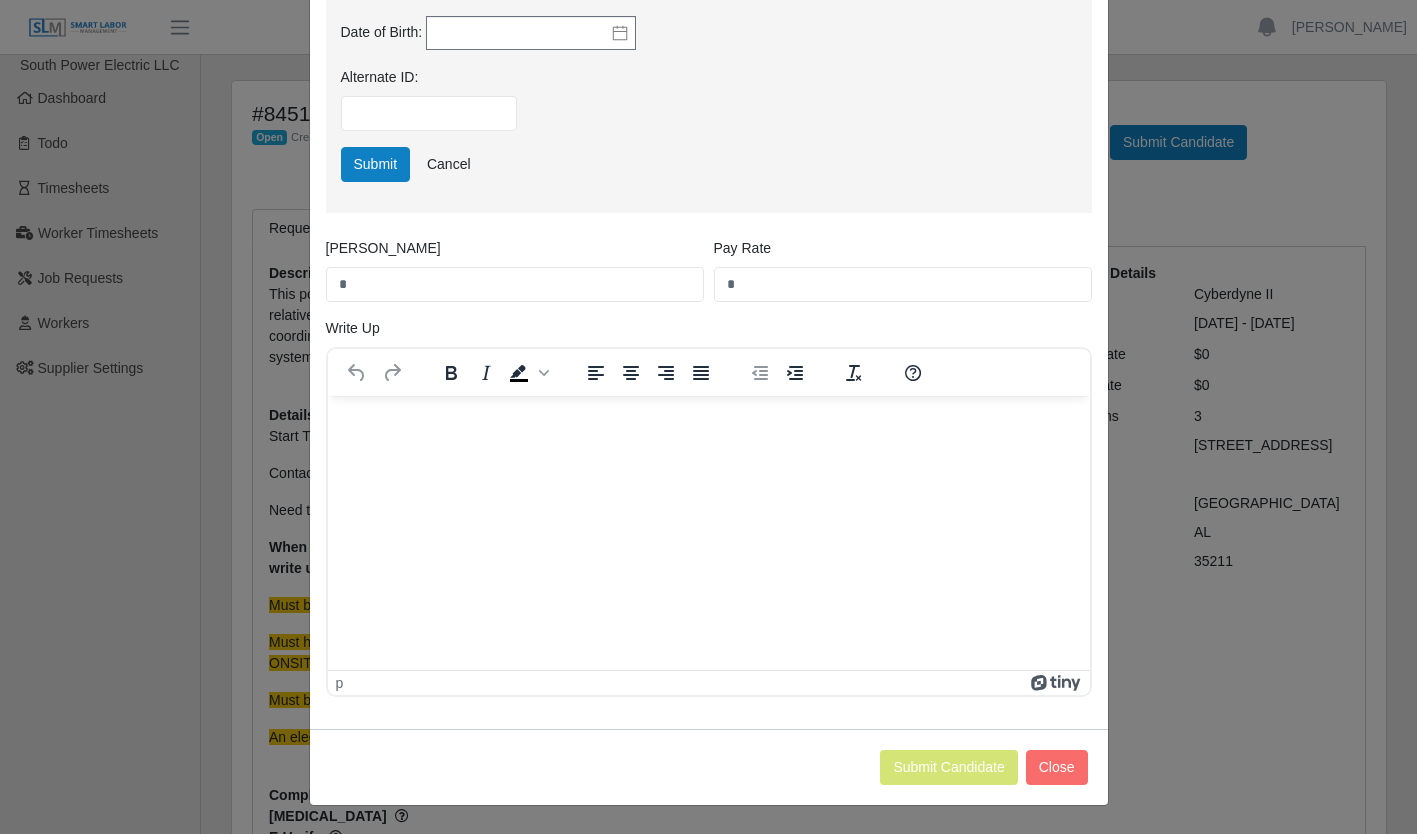 type on "**********" 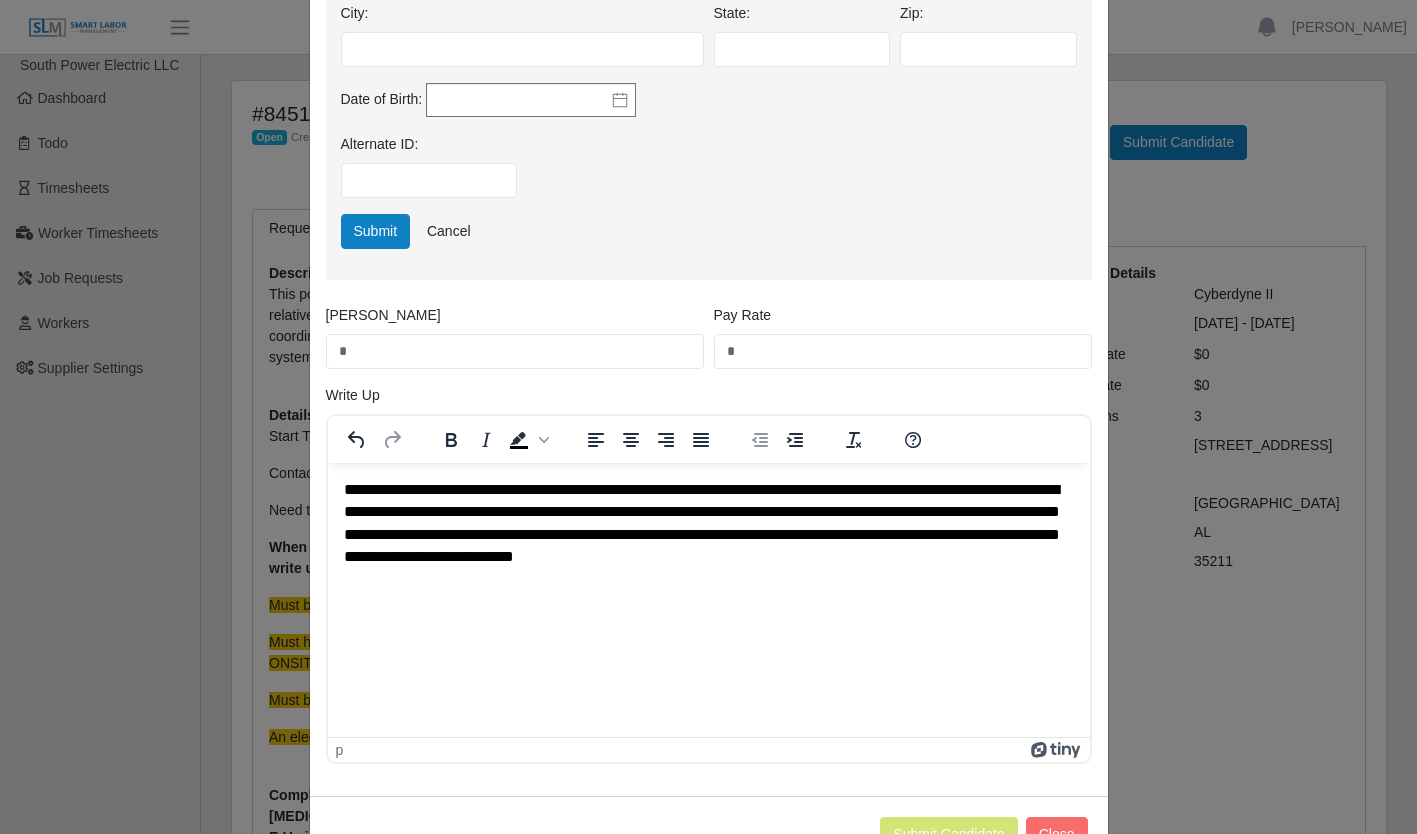 scroll, scrollTop: 765, scrollLeft: 0, axis: vertical 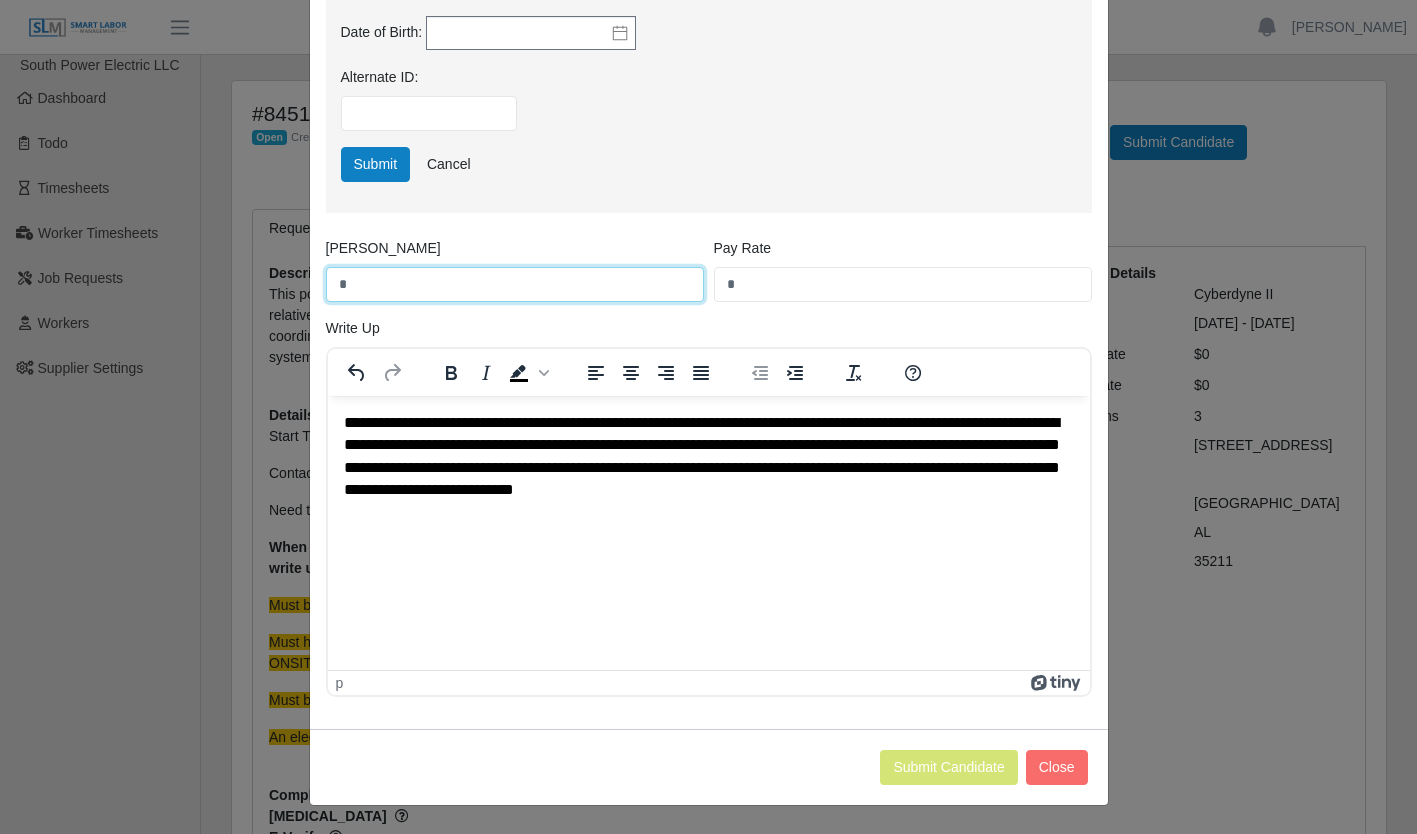 click on "*" at bounding box center (515, 284) 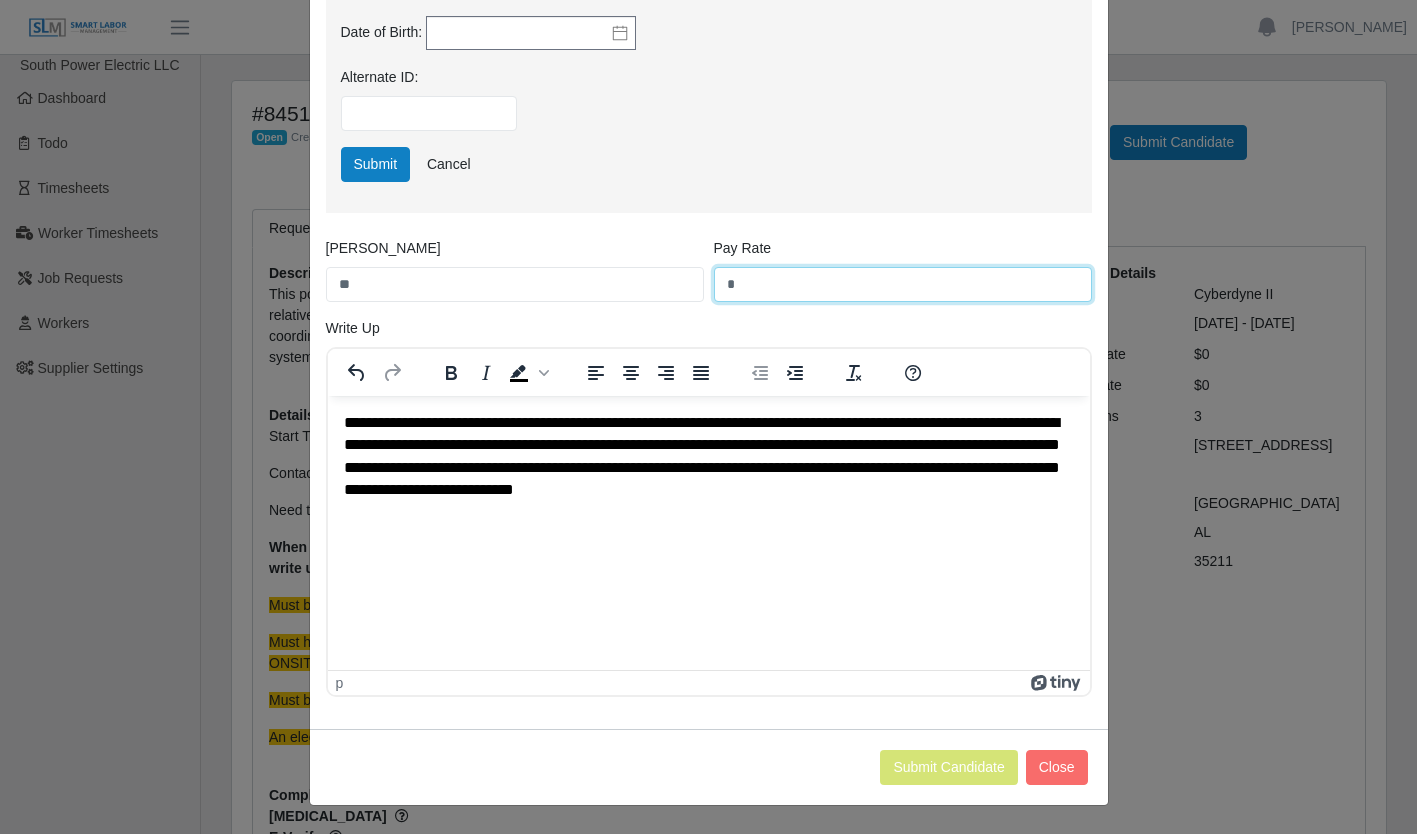 click on "*" at bounding box center (903, 284) 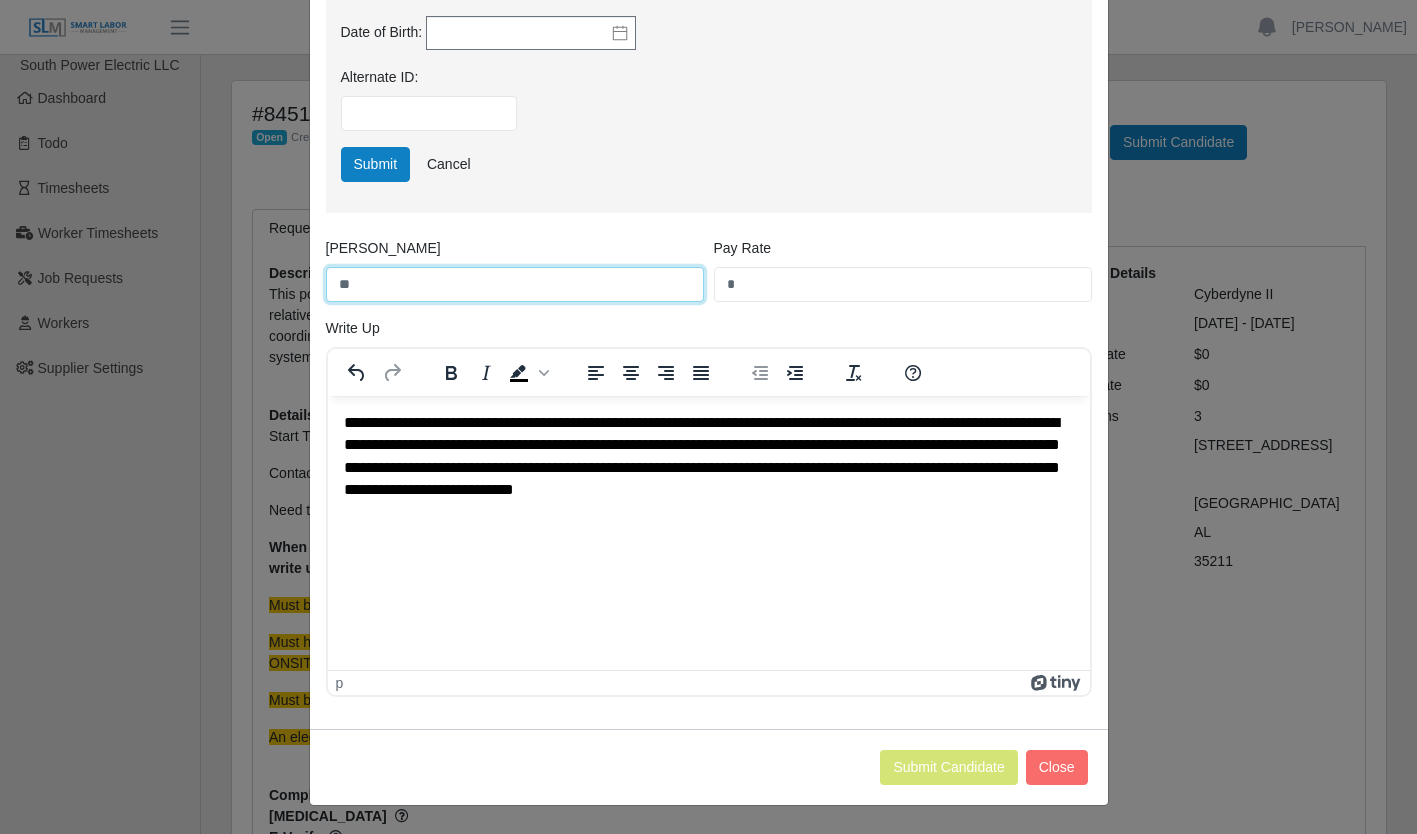 click on "**" at bounding box center (515, 284) 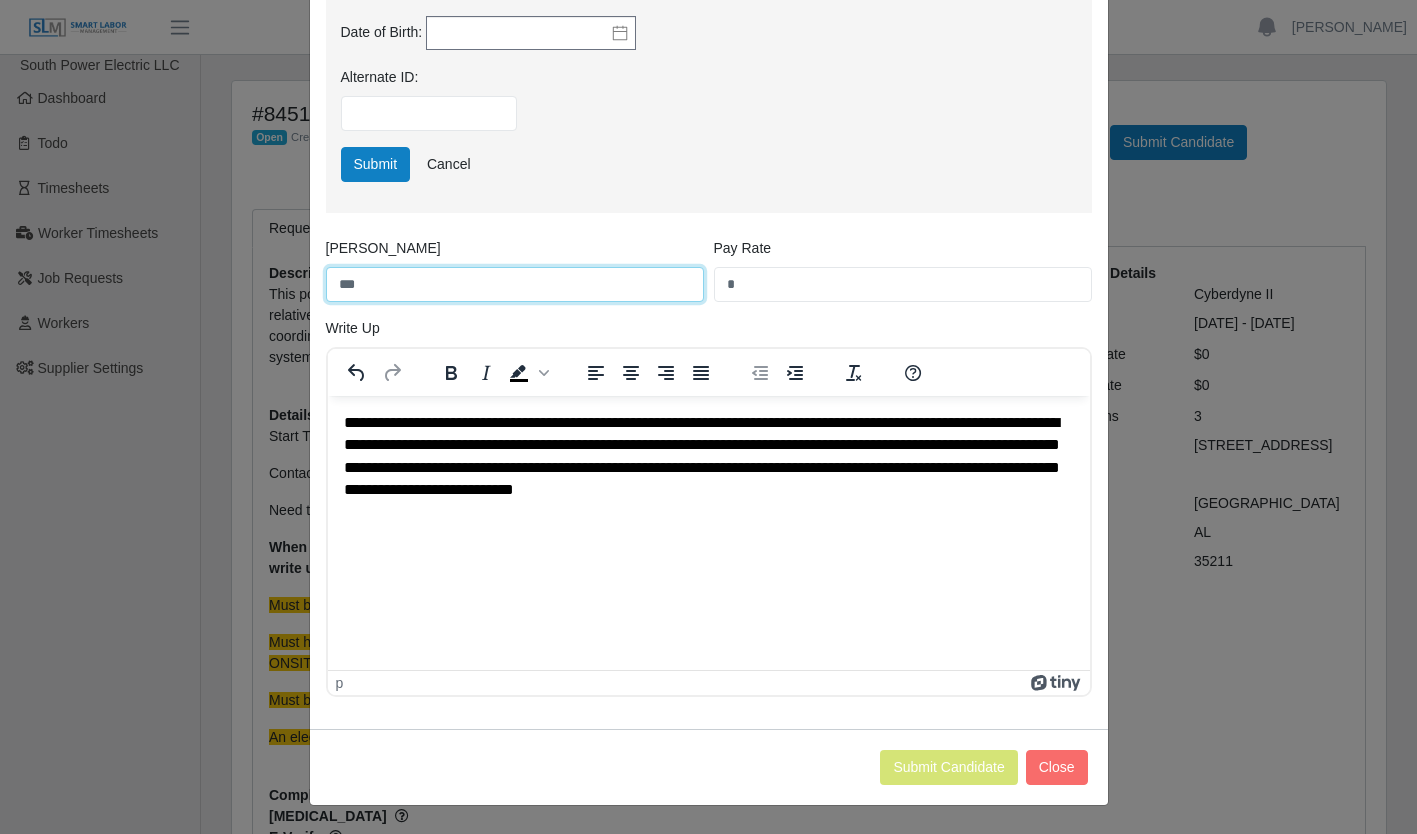 type on "***" 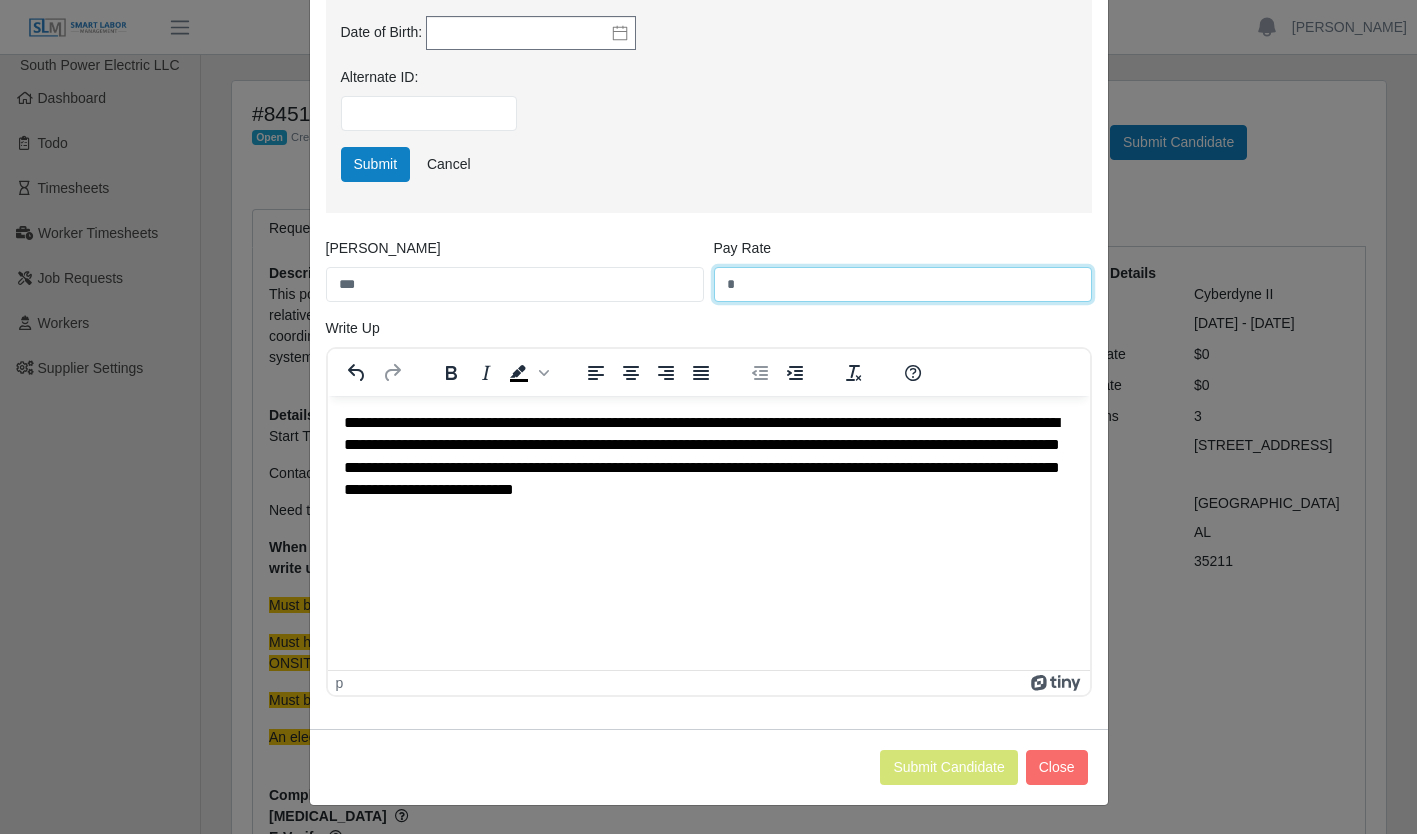 click on "*" at bounding box center [903, 284] 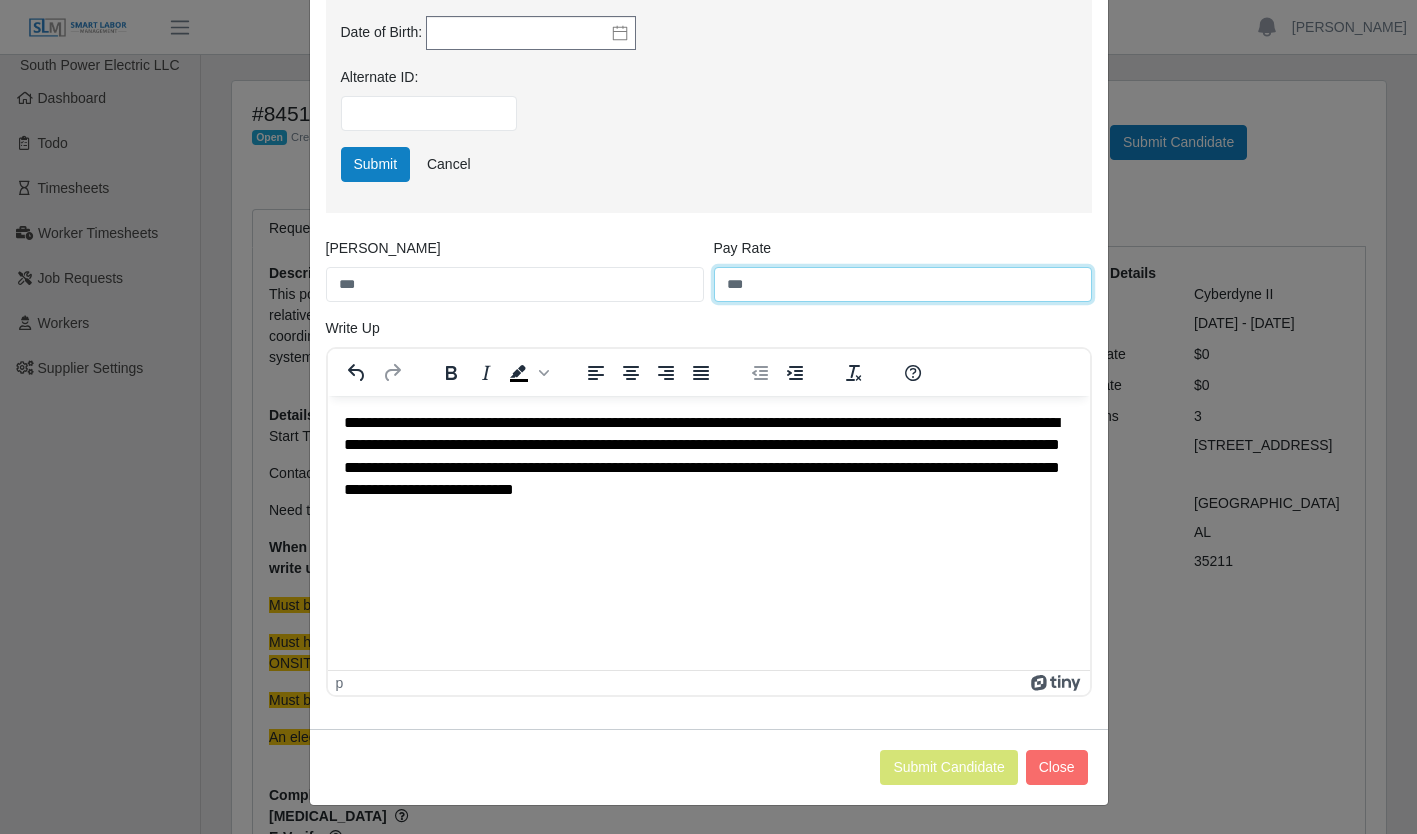 click on "***" at bounding box center (903, 284) 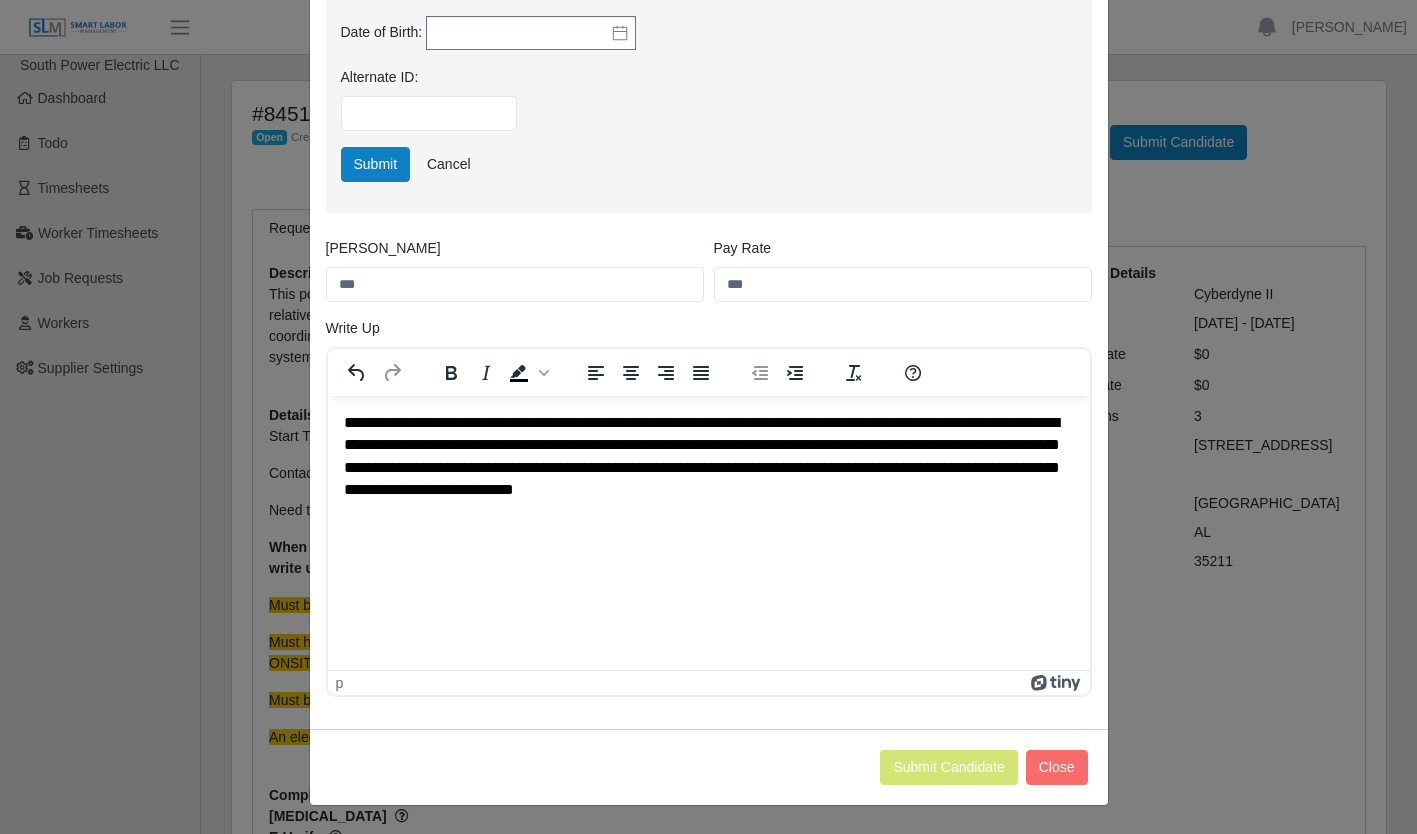 click on "Submit    Cancel" at bounding box center [709, 172] 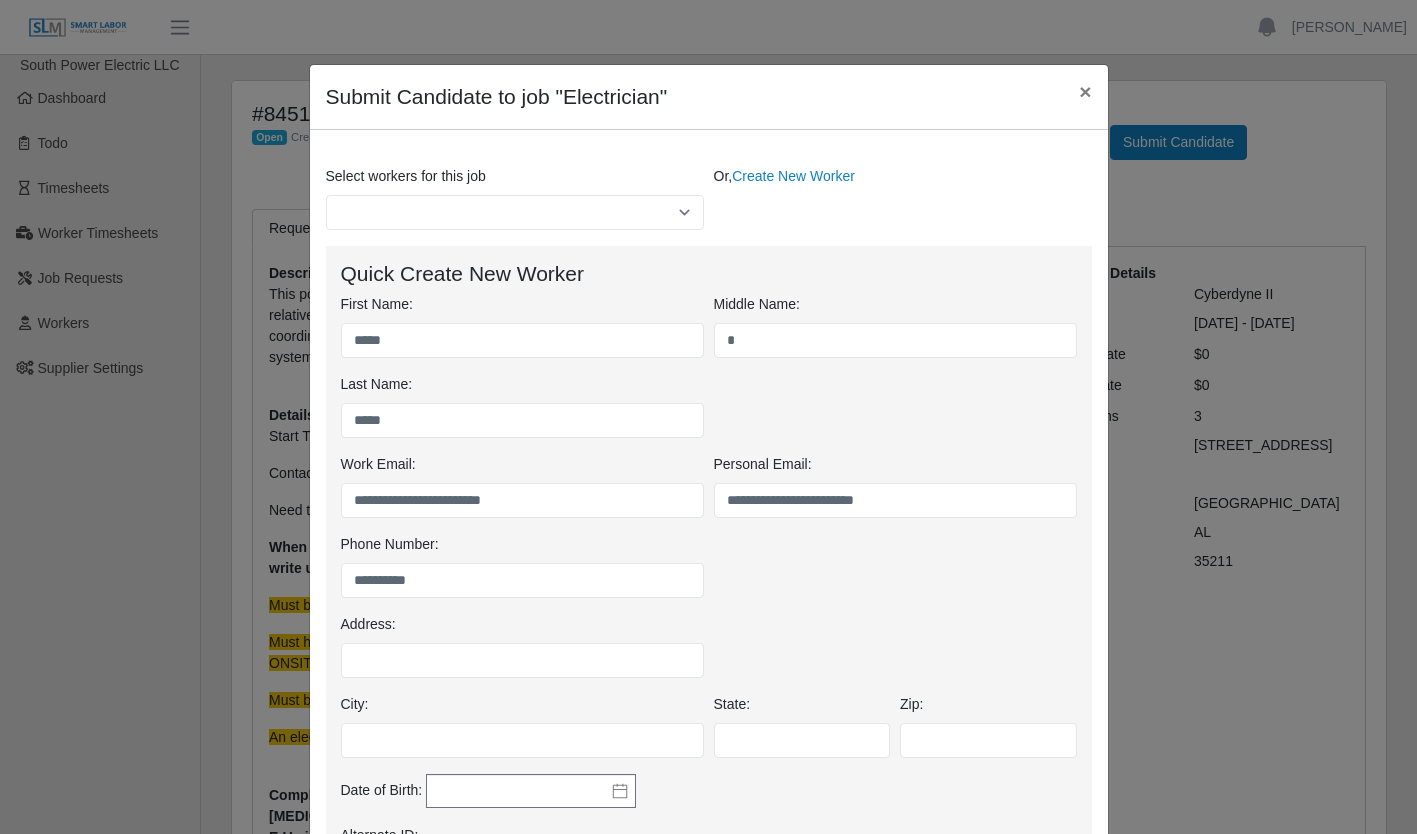 scroll, scrollTop: 0, scrollLeft: 0, axis: both 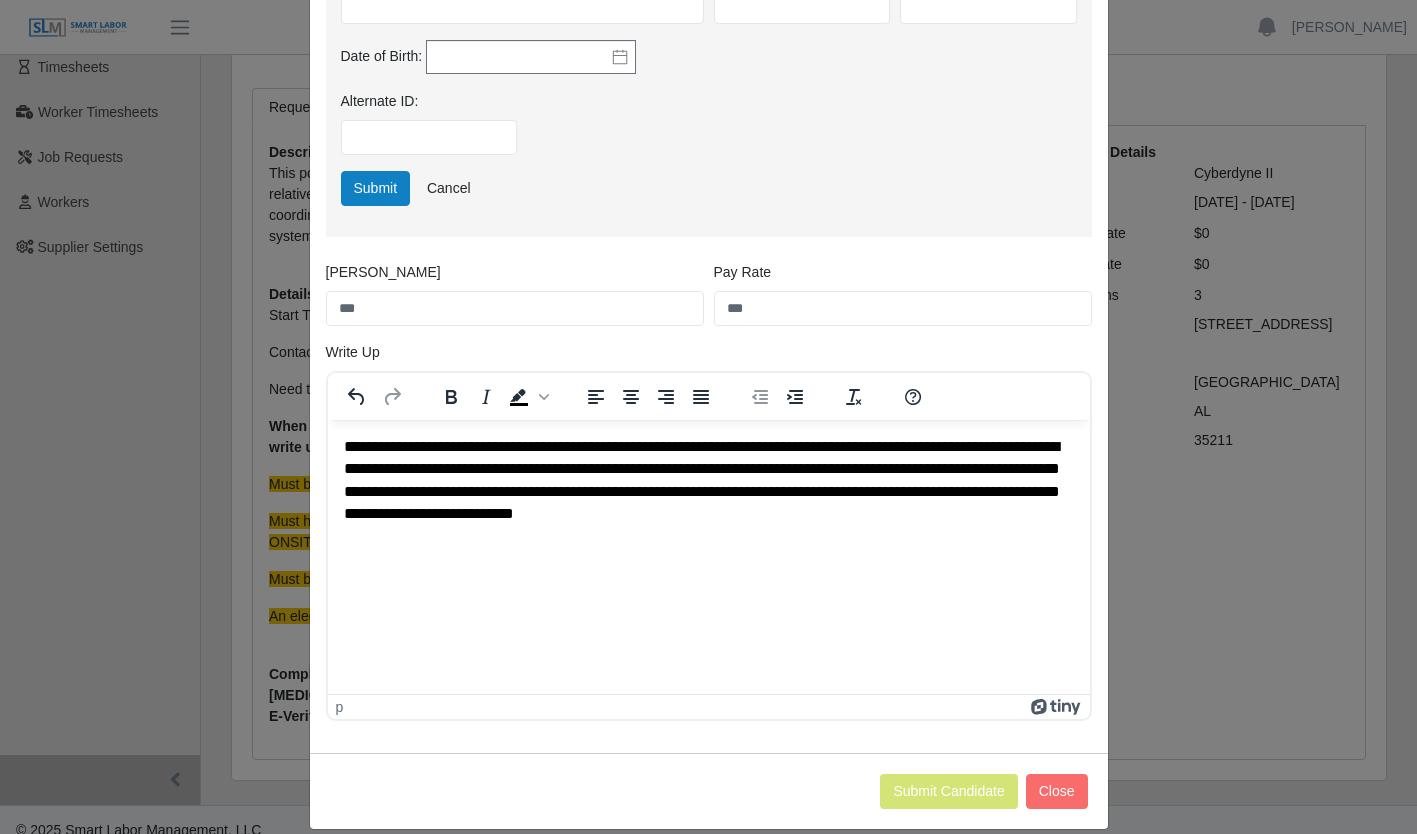 click at bounding box center [778, 396] 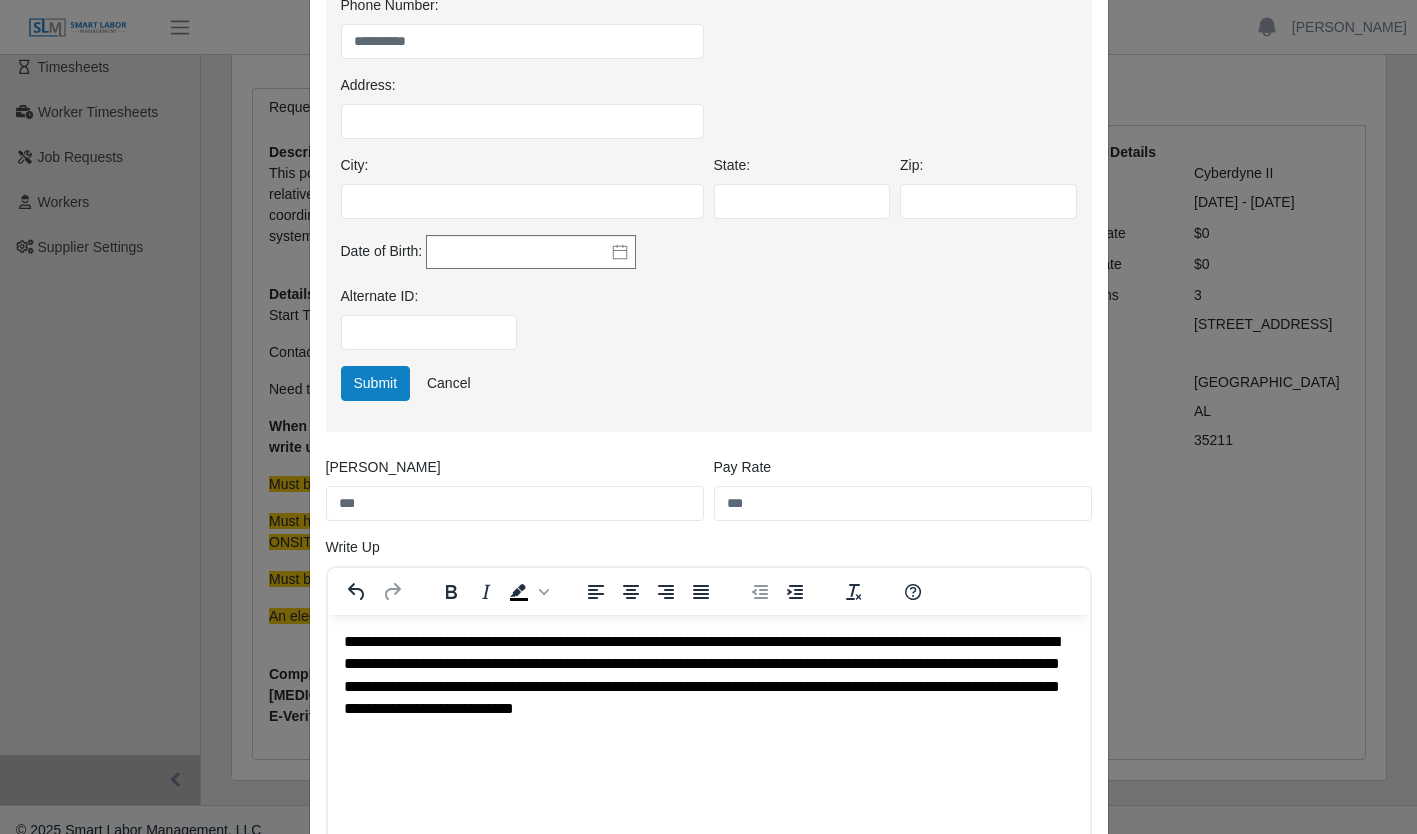 scroll, scrollTop: 561, scrollLeft: 0, axis: vertical 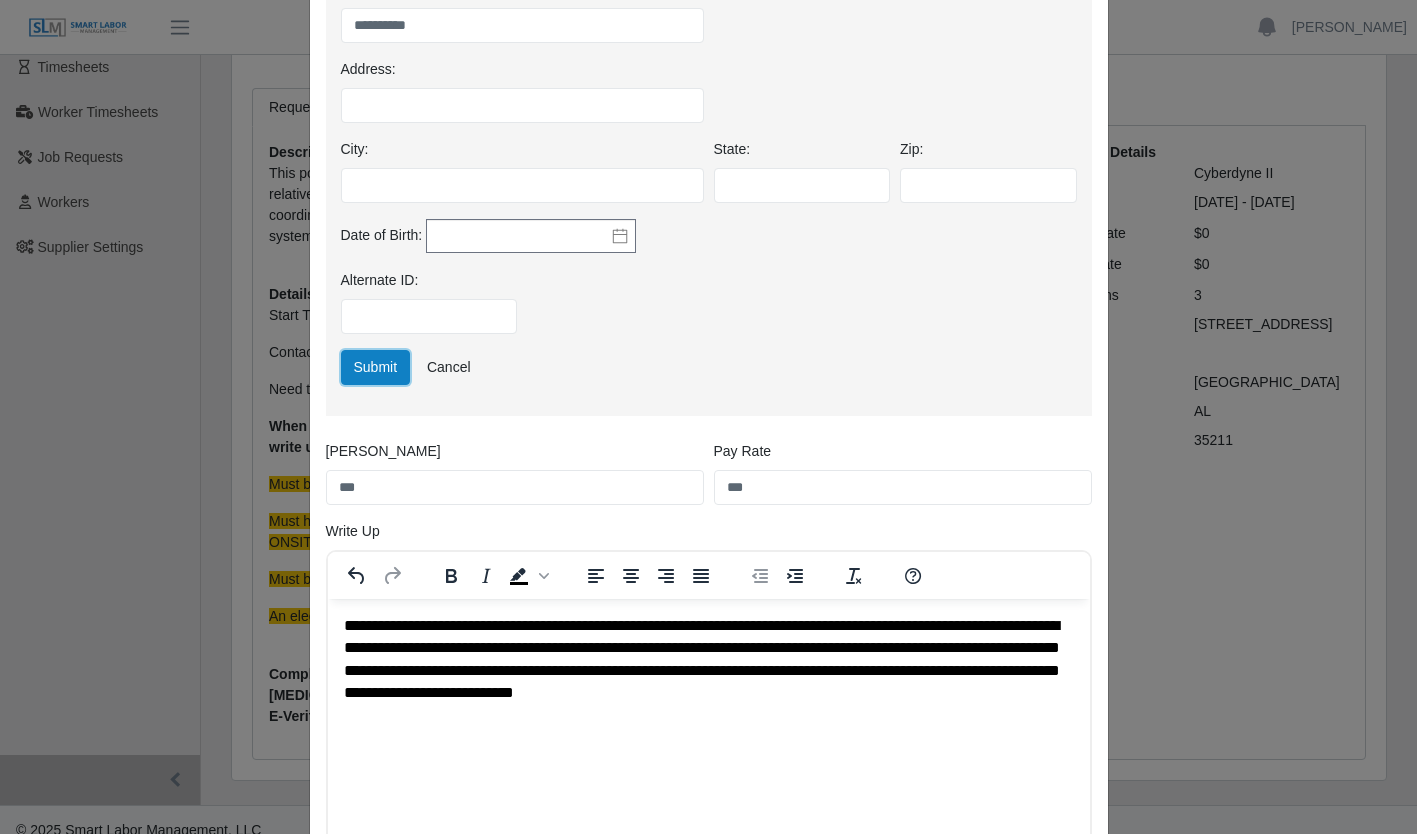 click on "Submit" at bounding box center [376, 367] 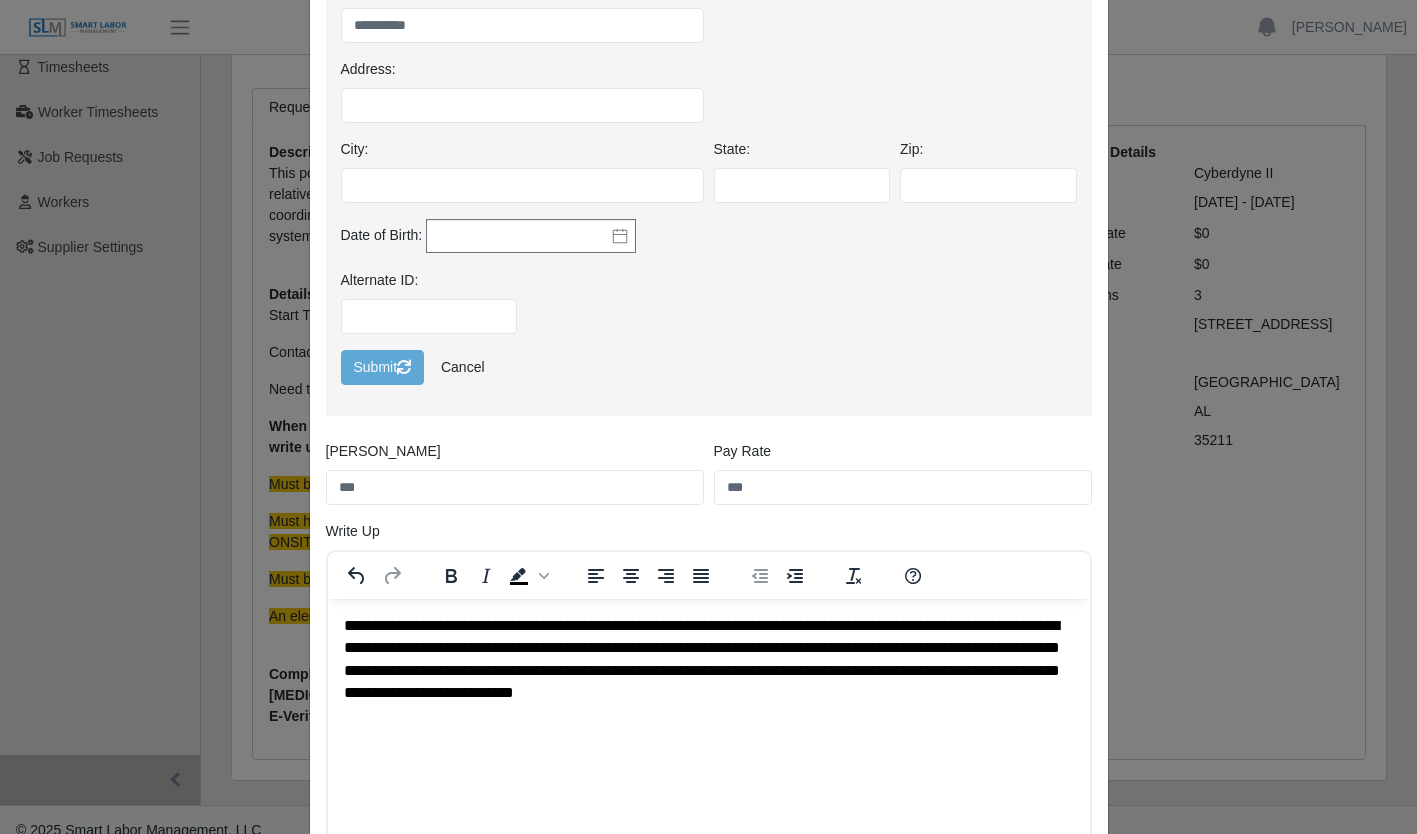 select on "*****" 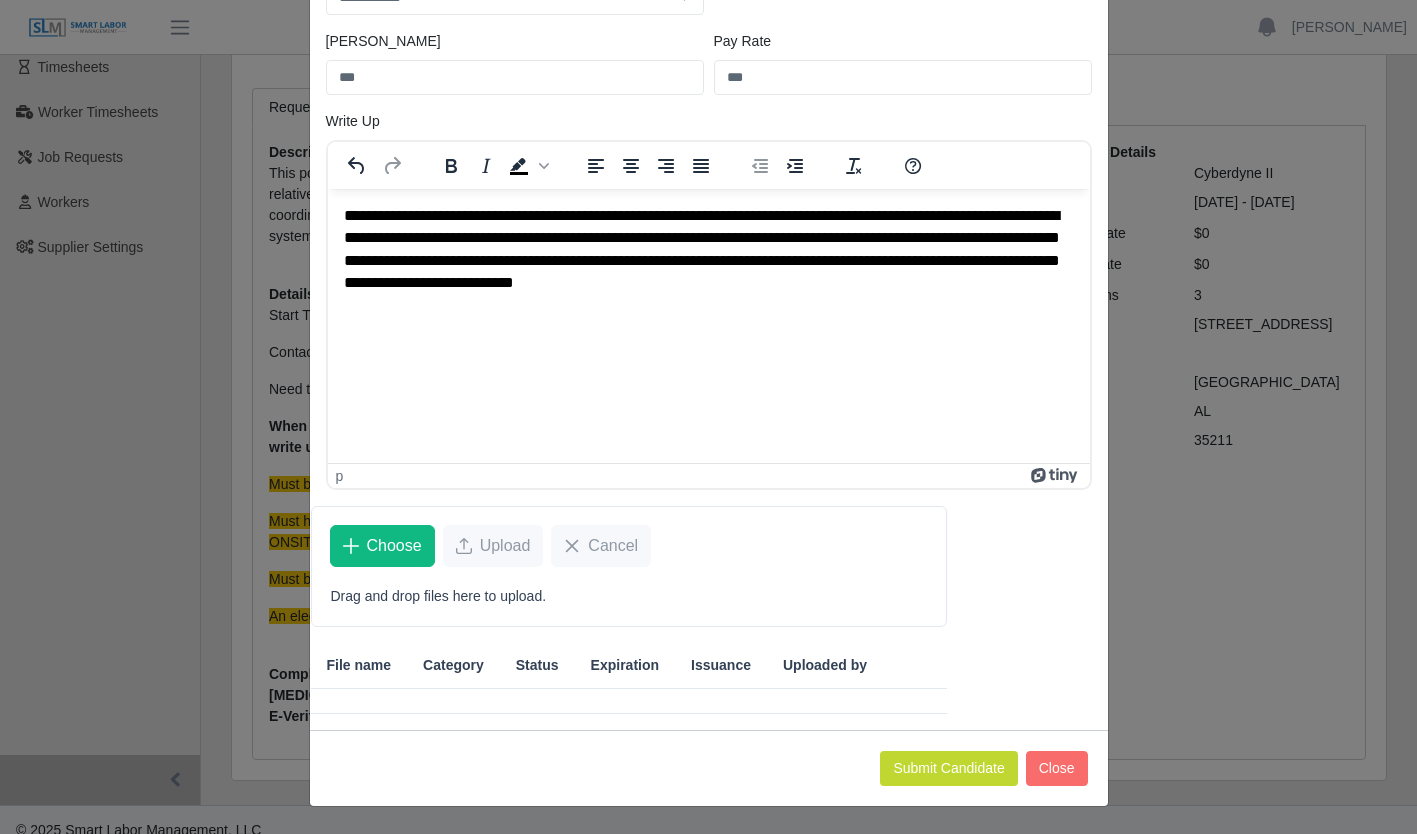 scroll, scrollTop: 221, scrollLeft: 0, axis: vertical 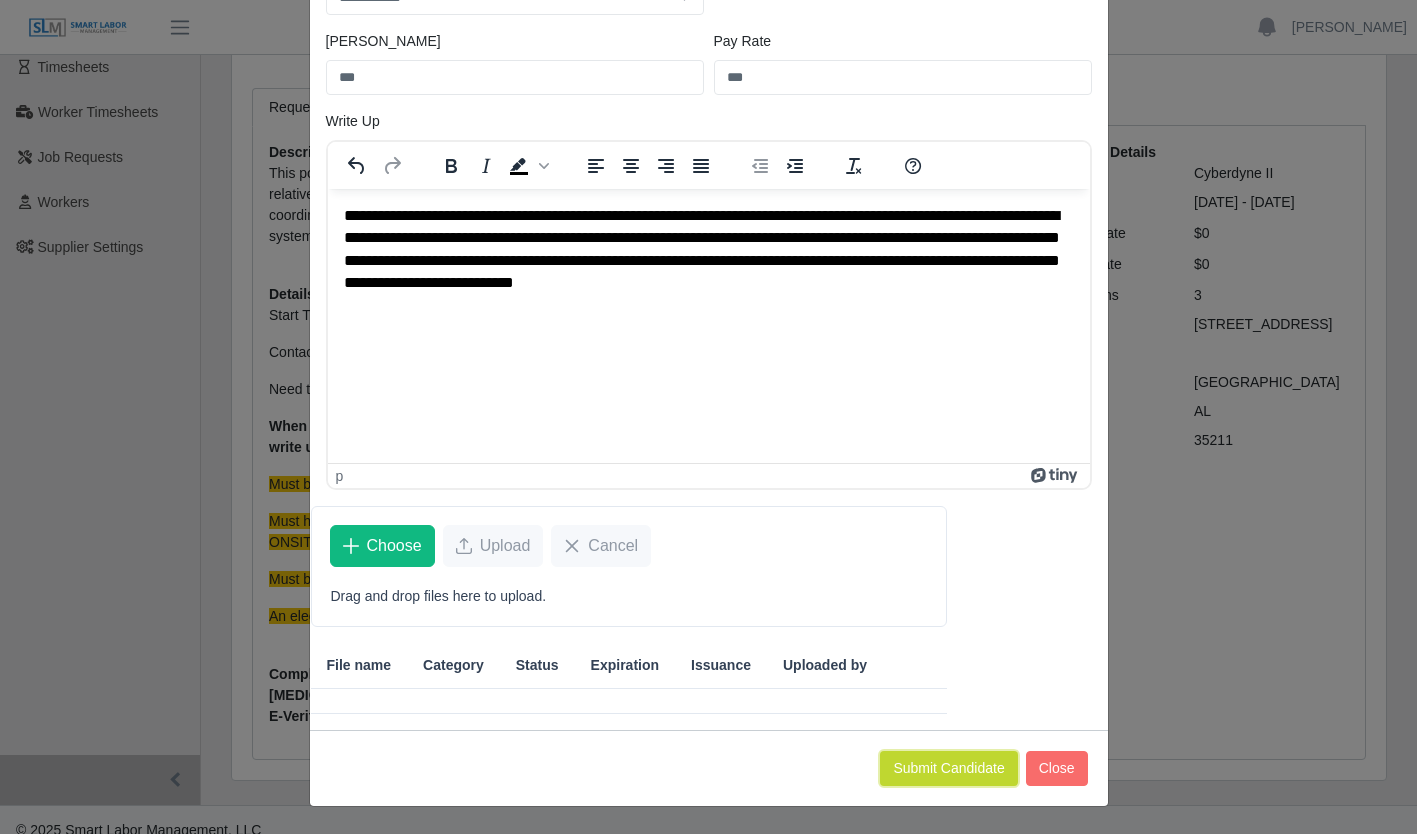 click on "Submit Candidate" 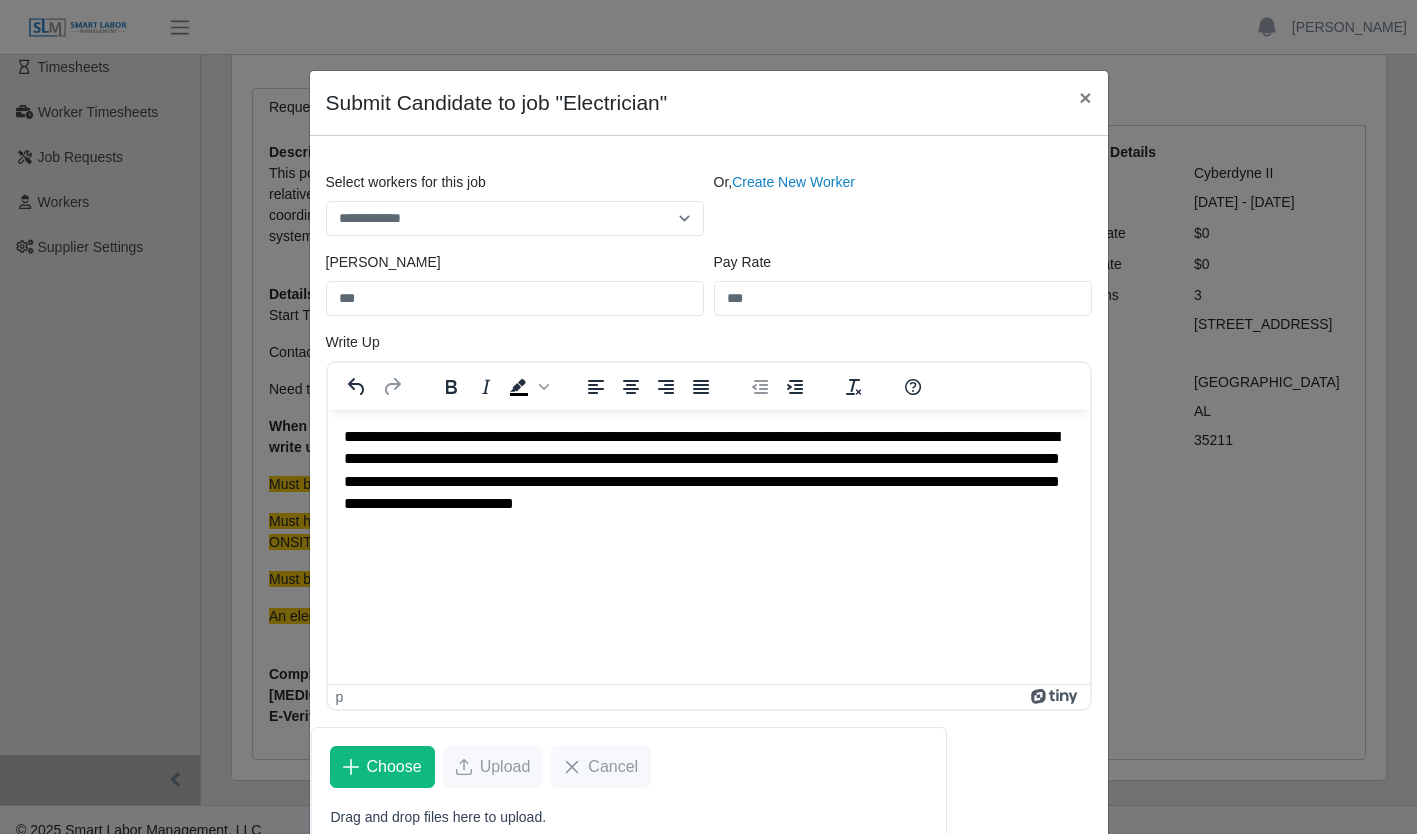 scroll, scrollTop: 221, scrollLeft: 0, axis: vertical 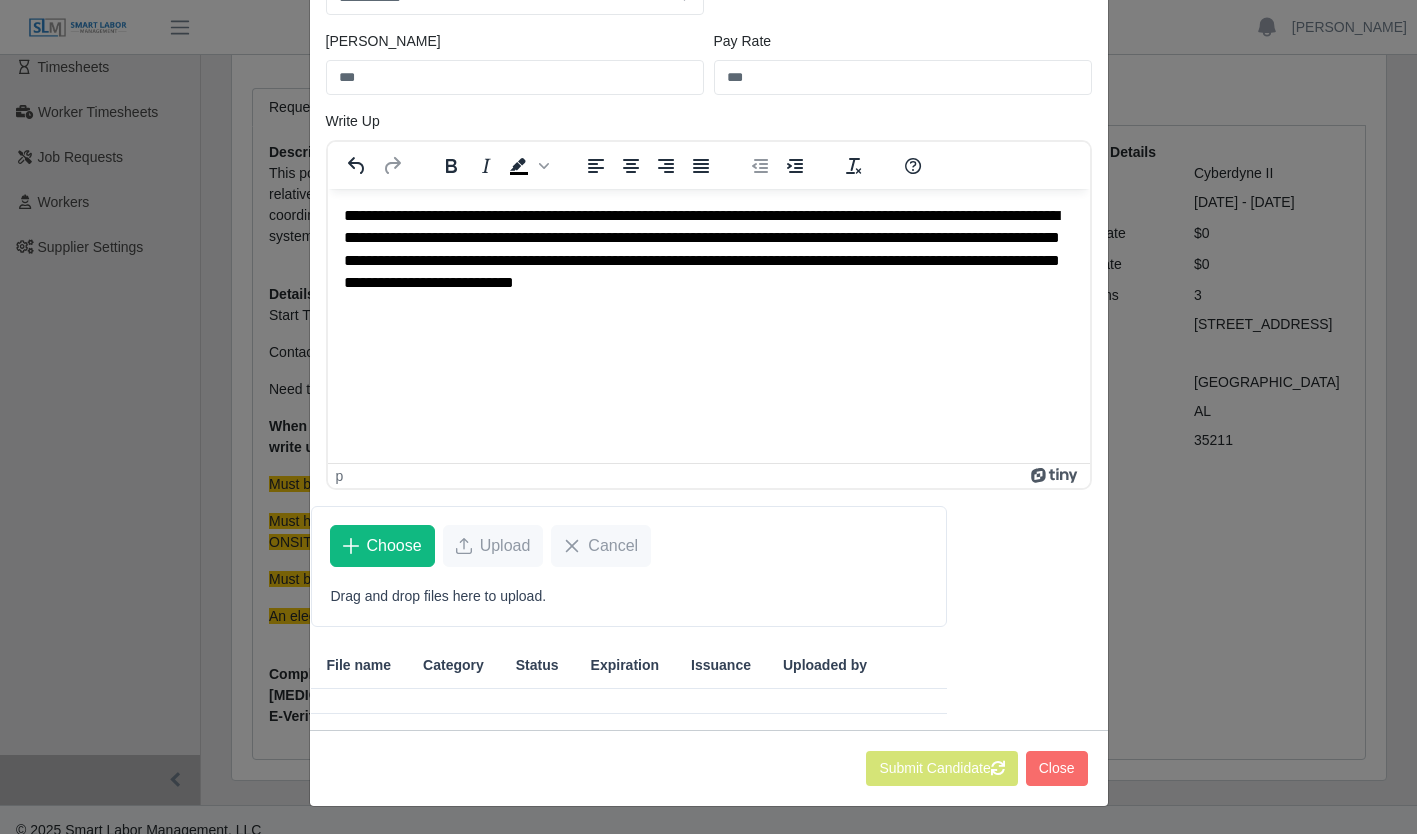 click on "Uploaded by" 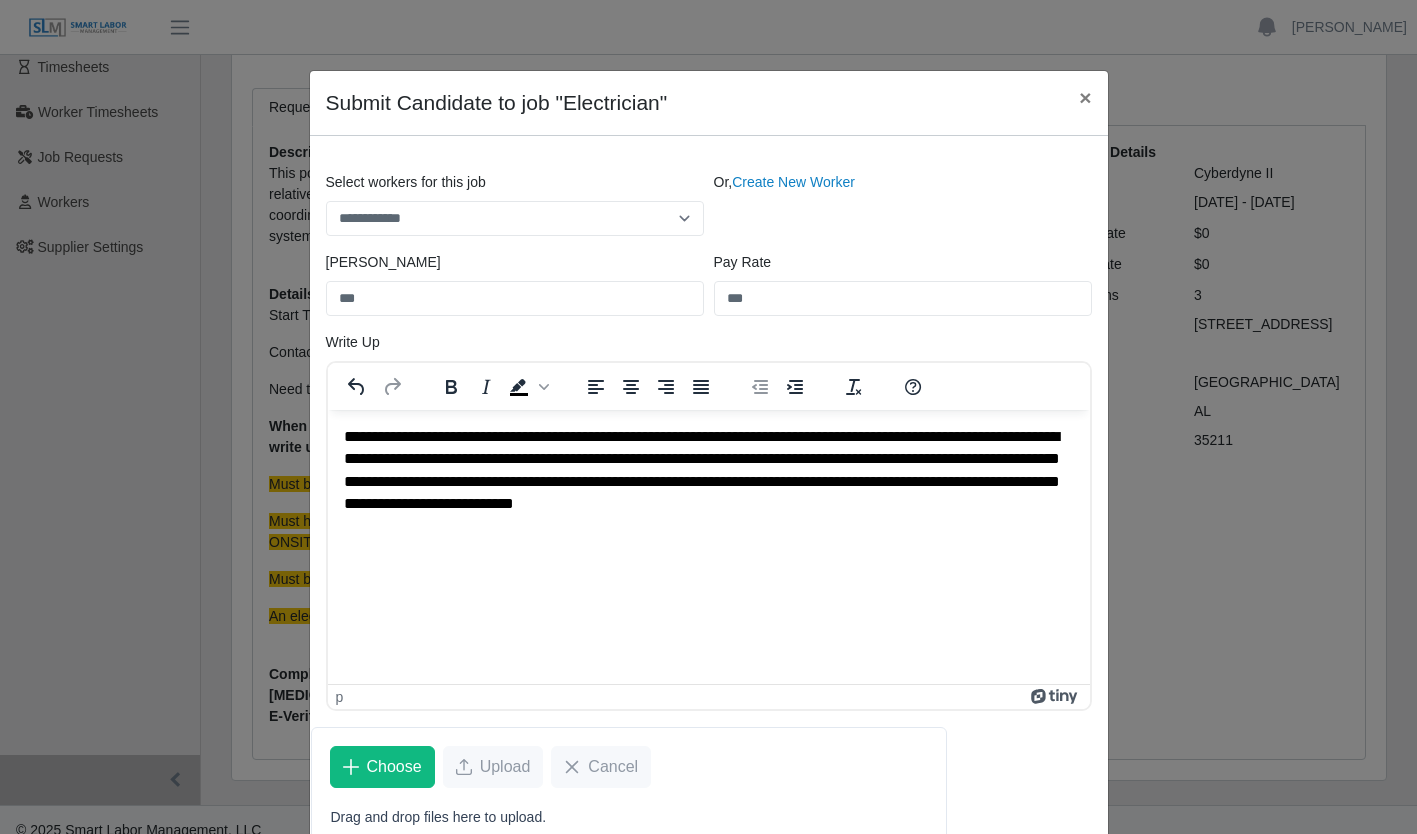scroll, scrollTop: 0, scrollLeft: 0, axis: both 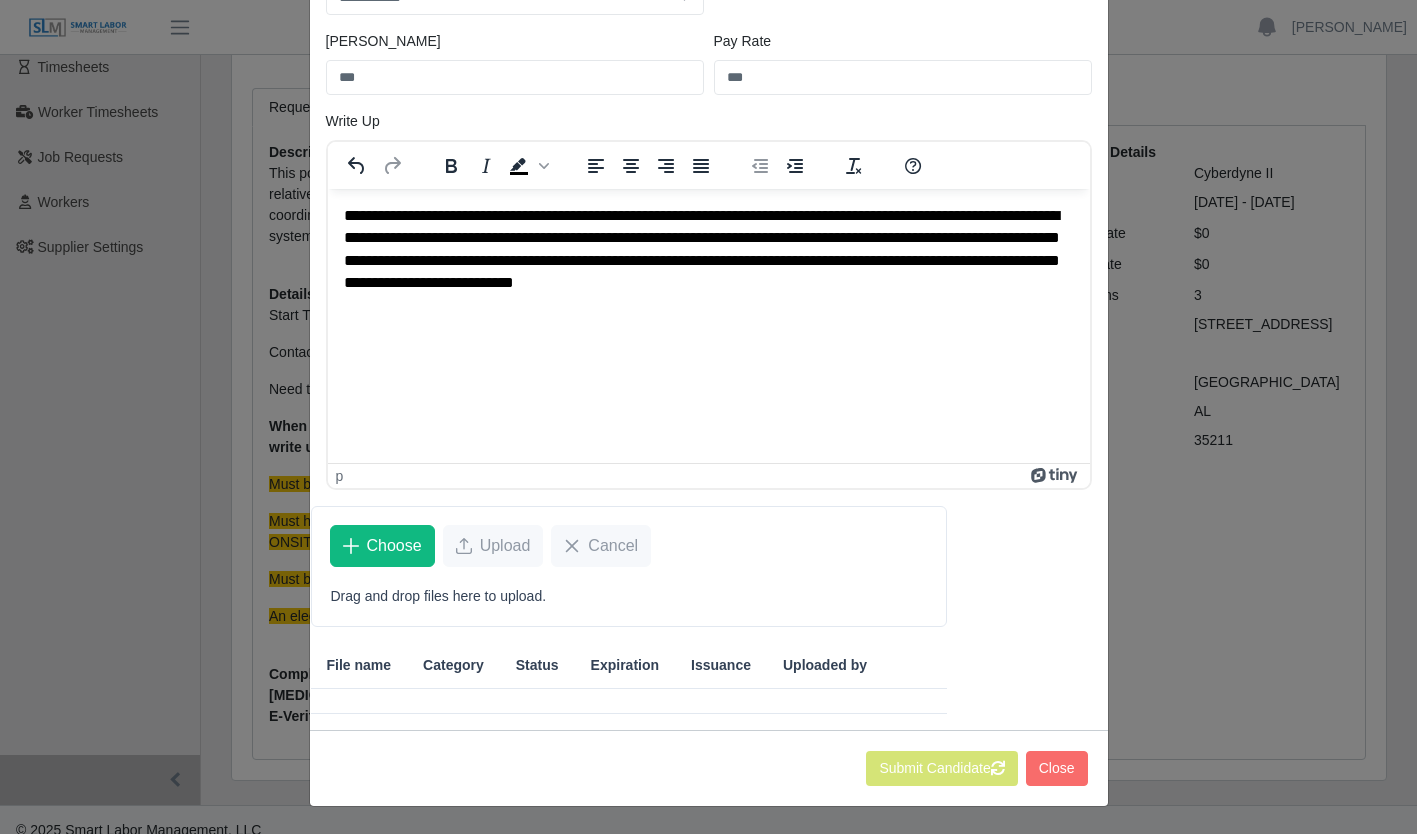 click on "**********" 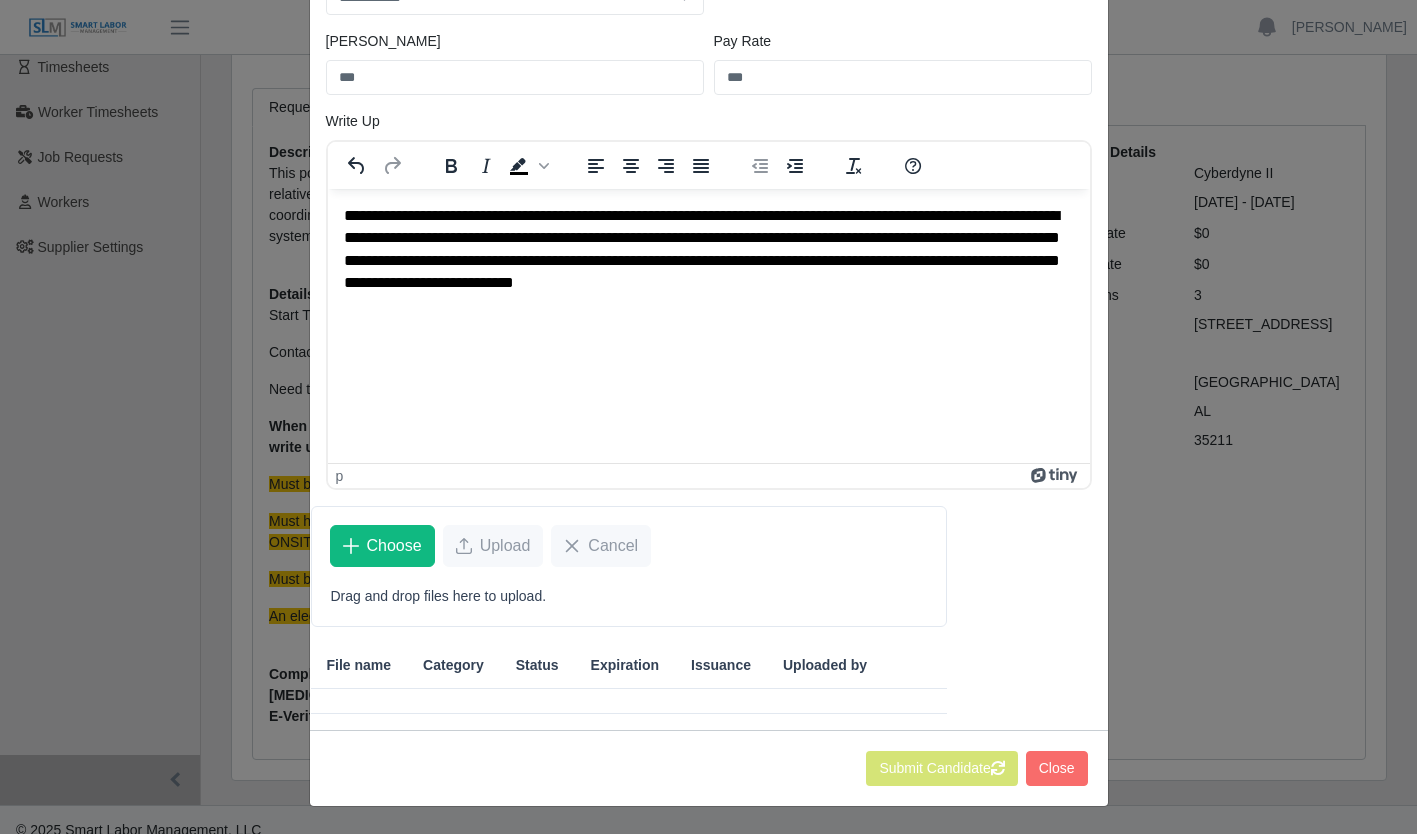 scroll, scrollTop: 0, scrollLeft: 0, axis: both 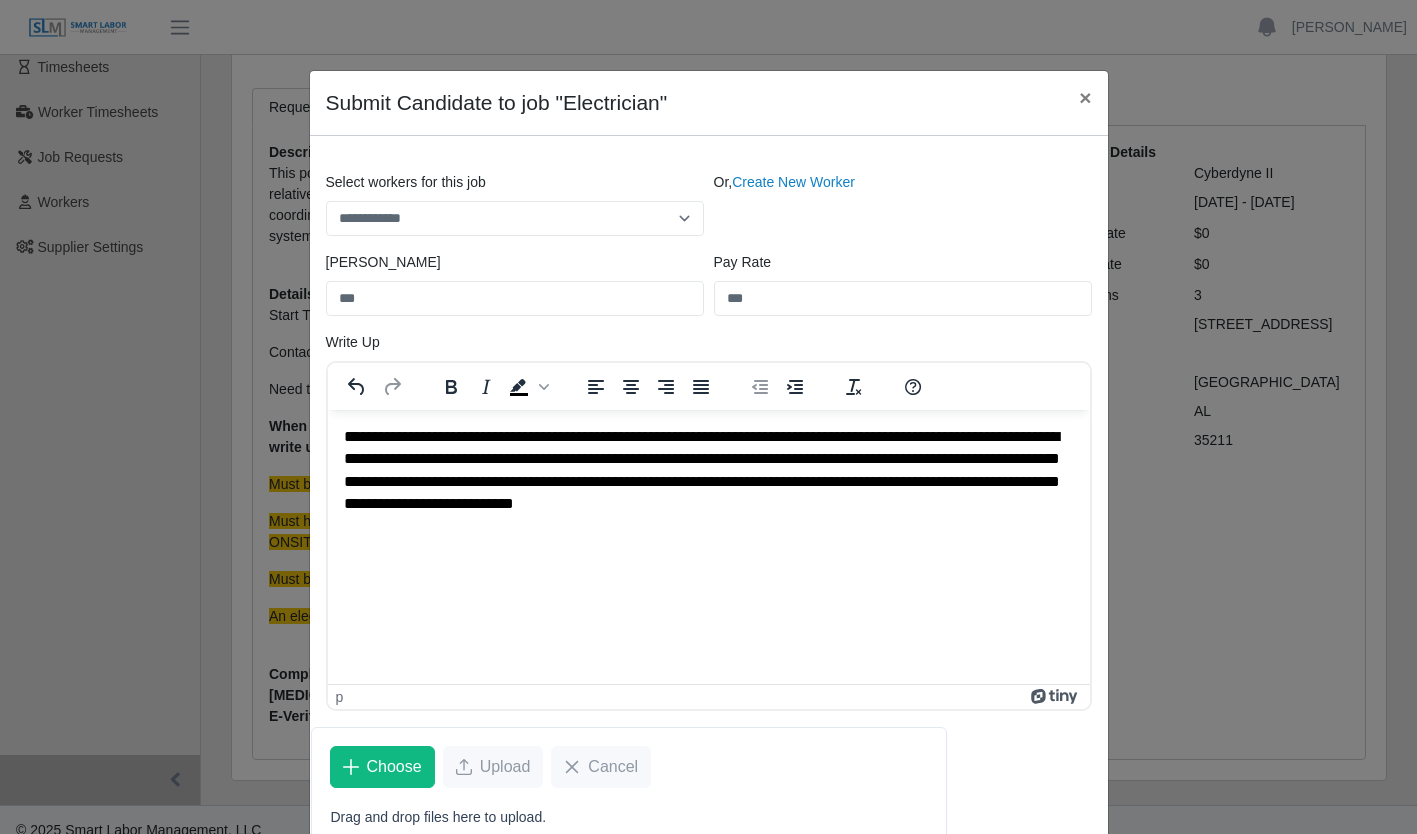 click on "**********" at bounding box center (708, 417) 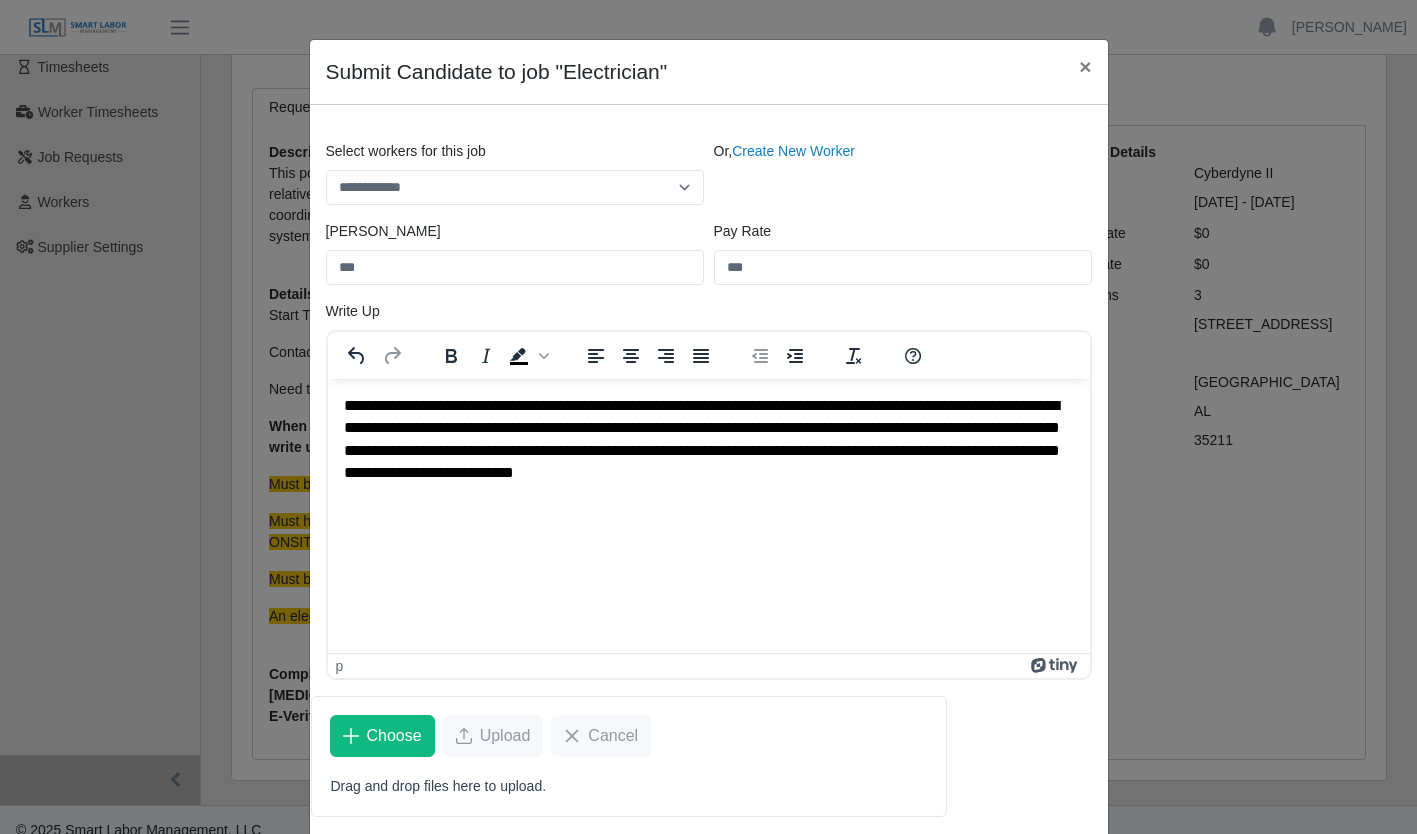 scroll, scrollTop: 0, scrollLeft: 0, axis: both 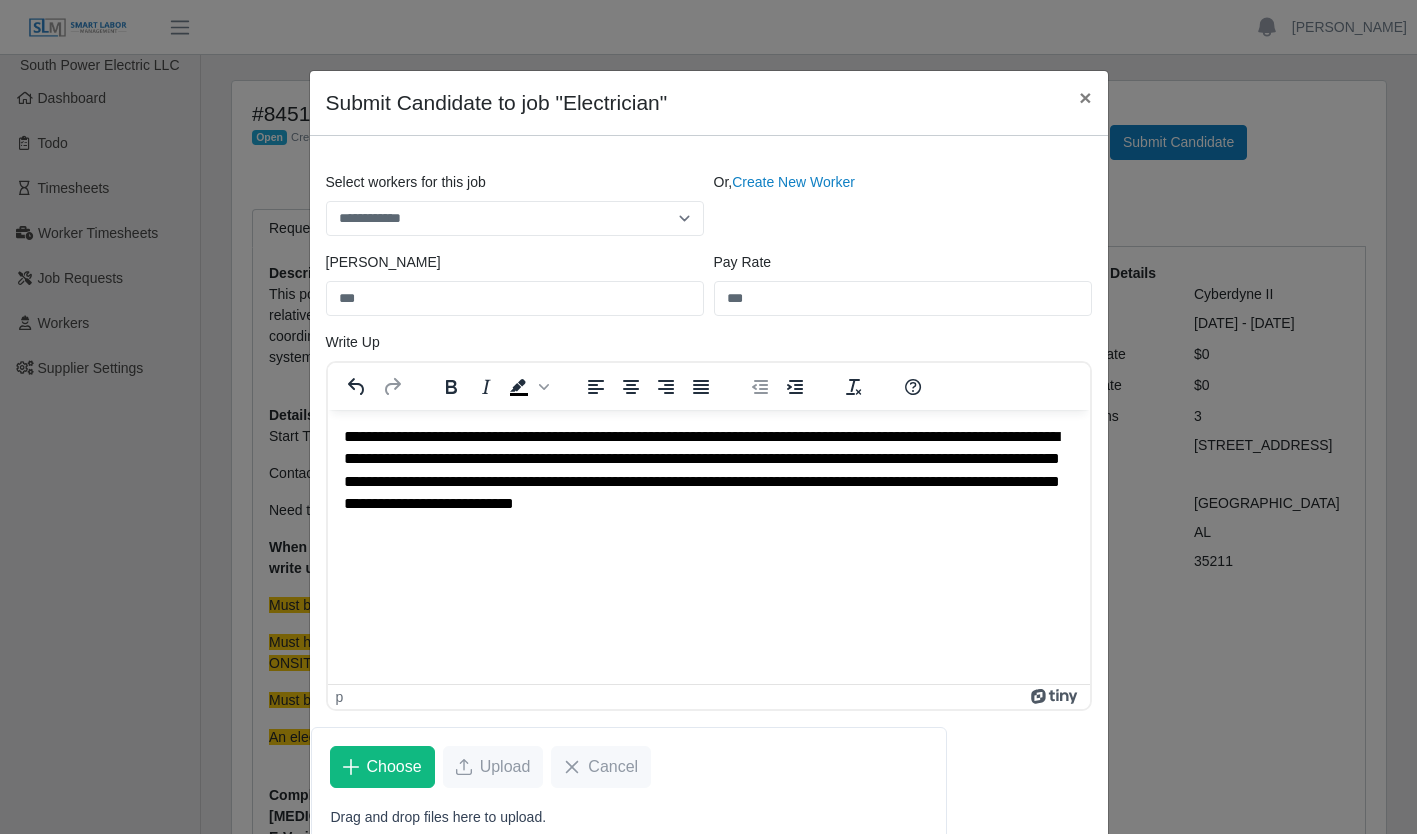 click on "**********" at bounding box center (708, 470) 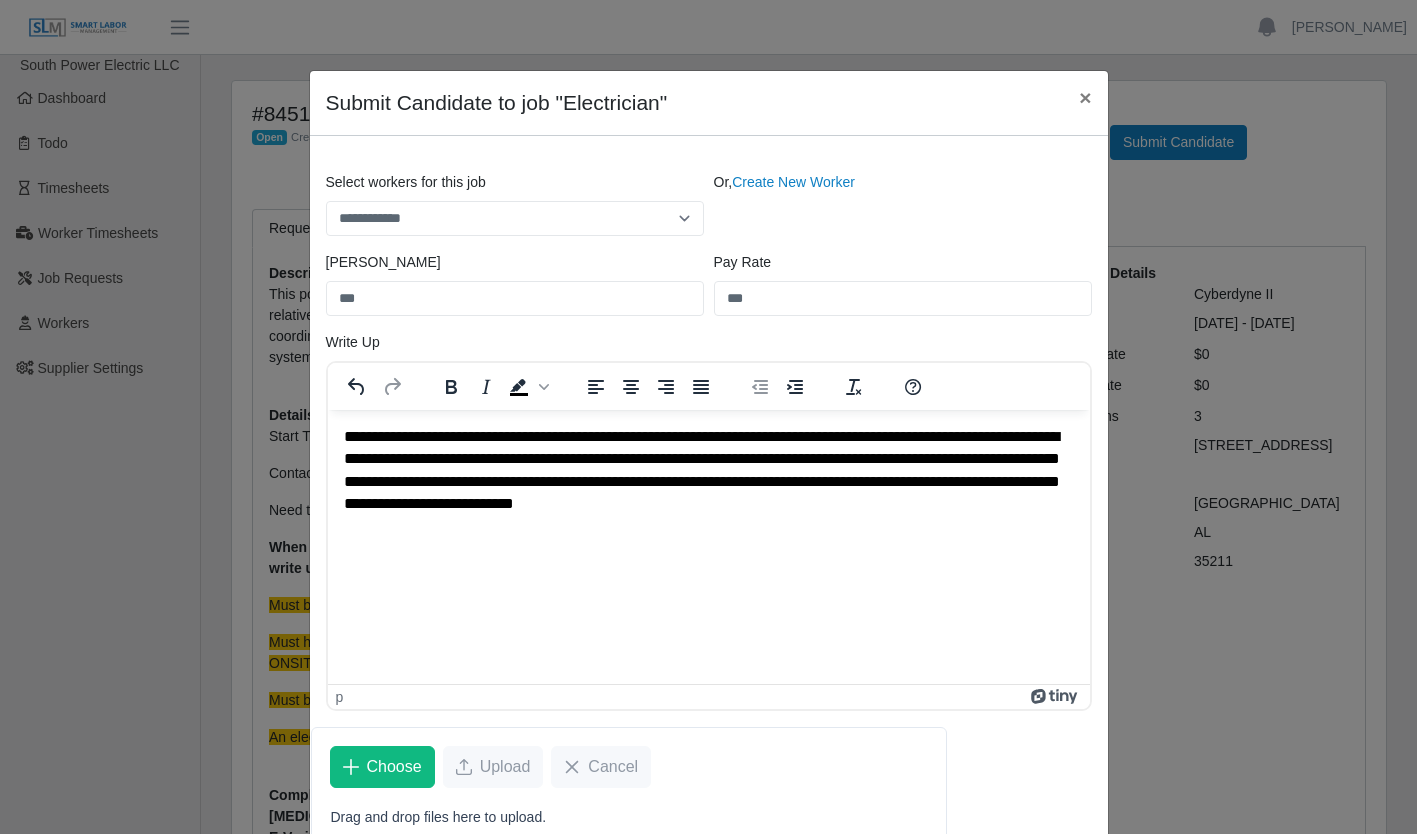 scroll, scrollTop: 221, scrollLeft: 0, axis: vertical 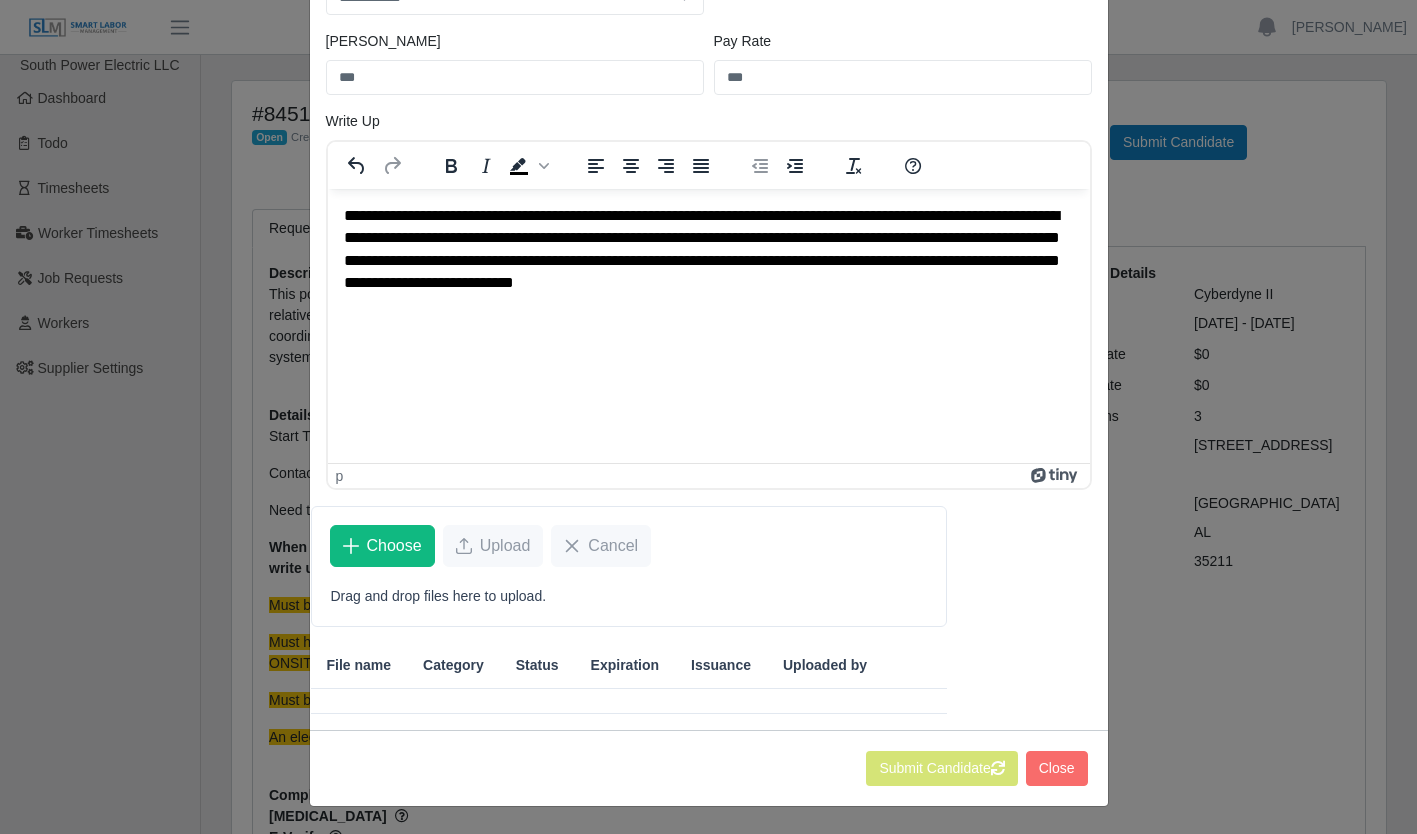 click on "**********" at bounding box center (708, 249) 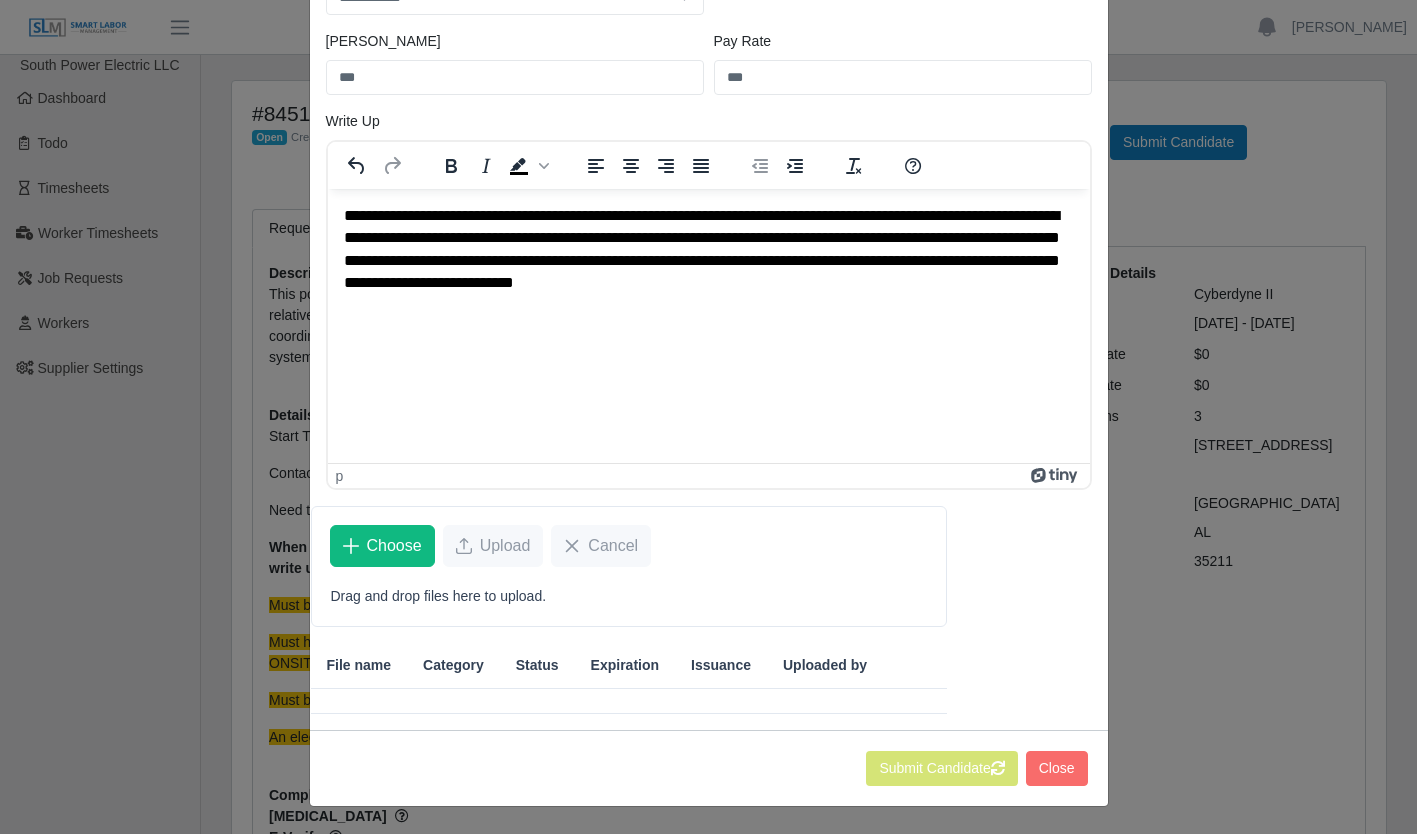 scroll, scrollTop: 0, scrollLeft: 0, axis: both 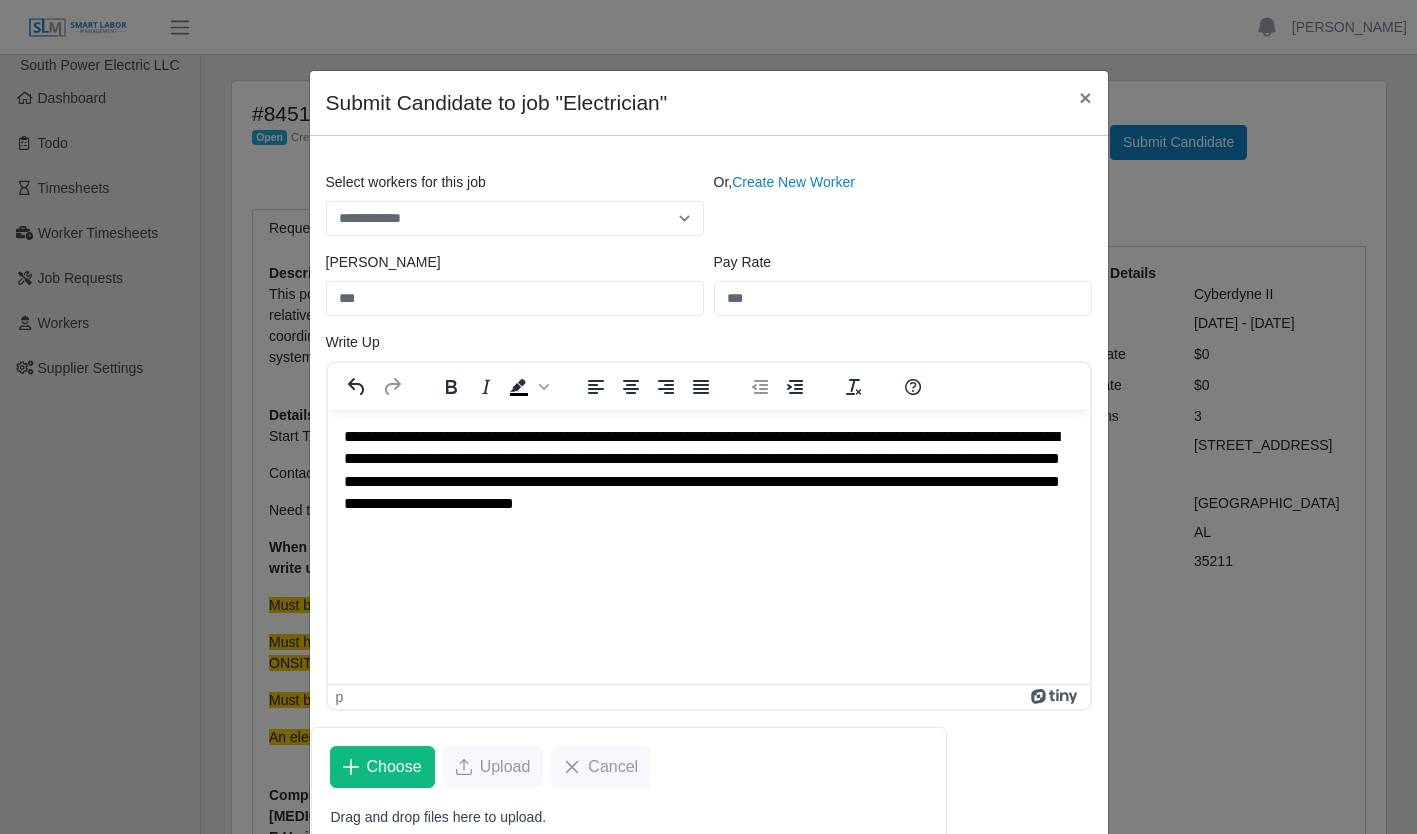 click on "Pay Rate   ***" at bounding box center (903, 284) 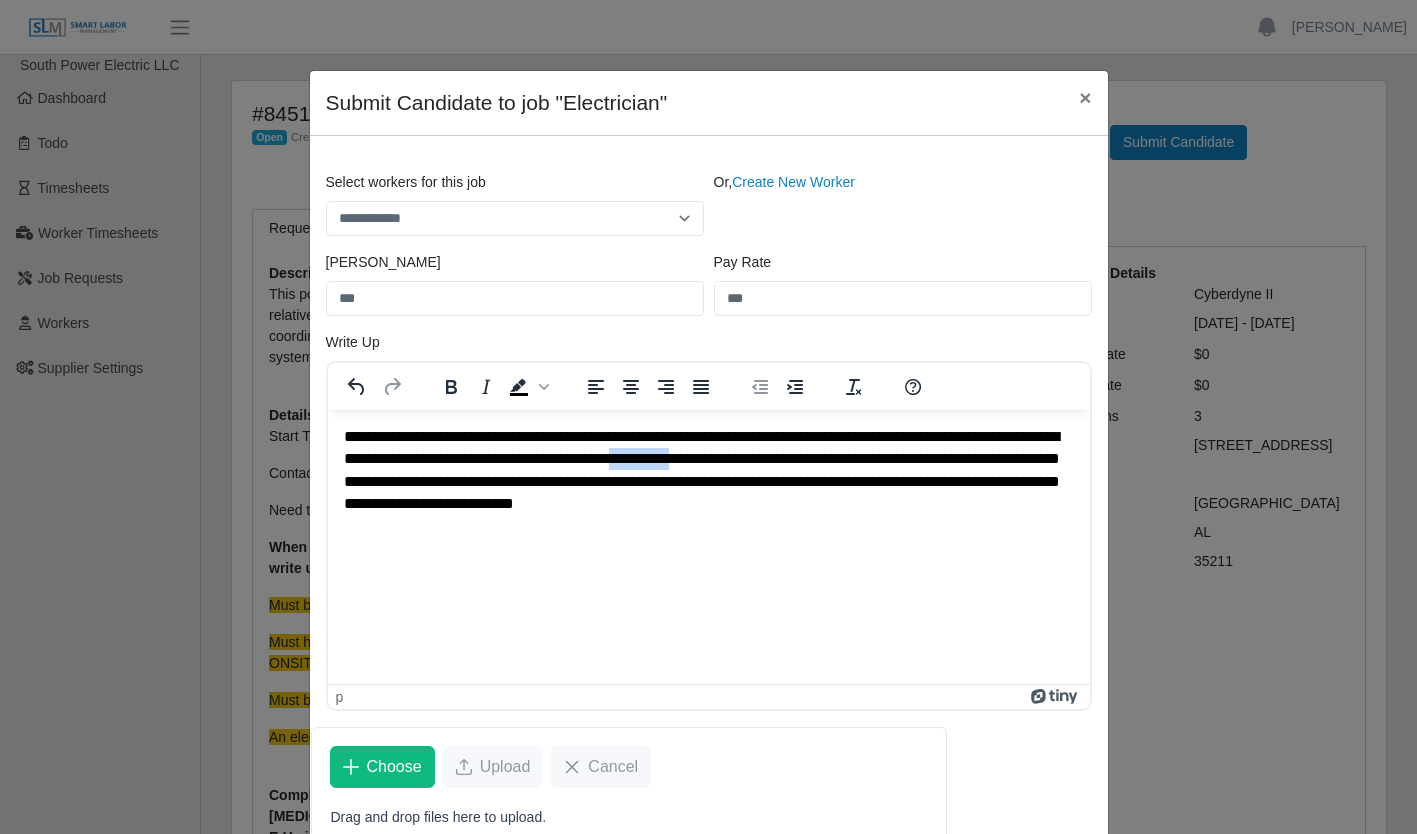click on "**********" at bounding box center [708, 470] 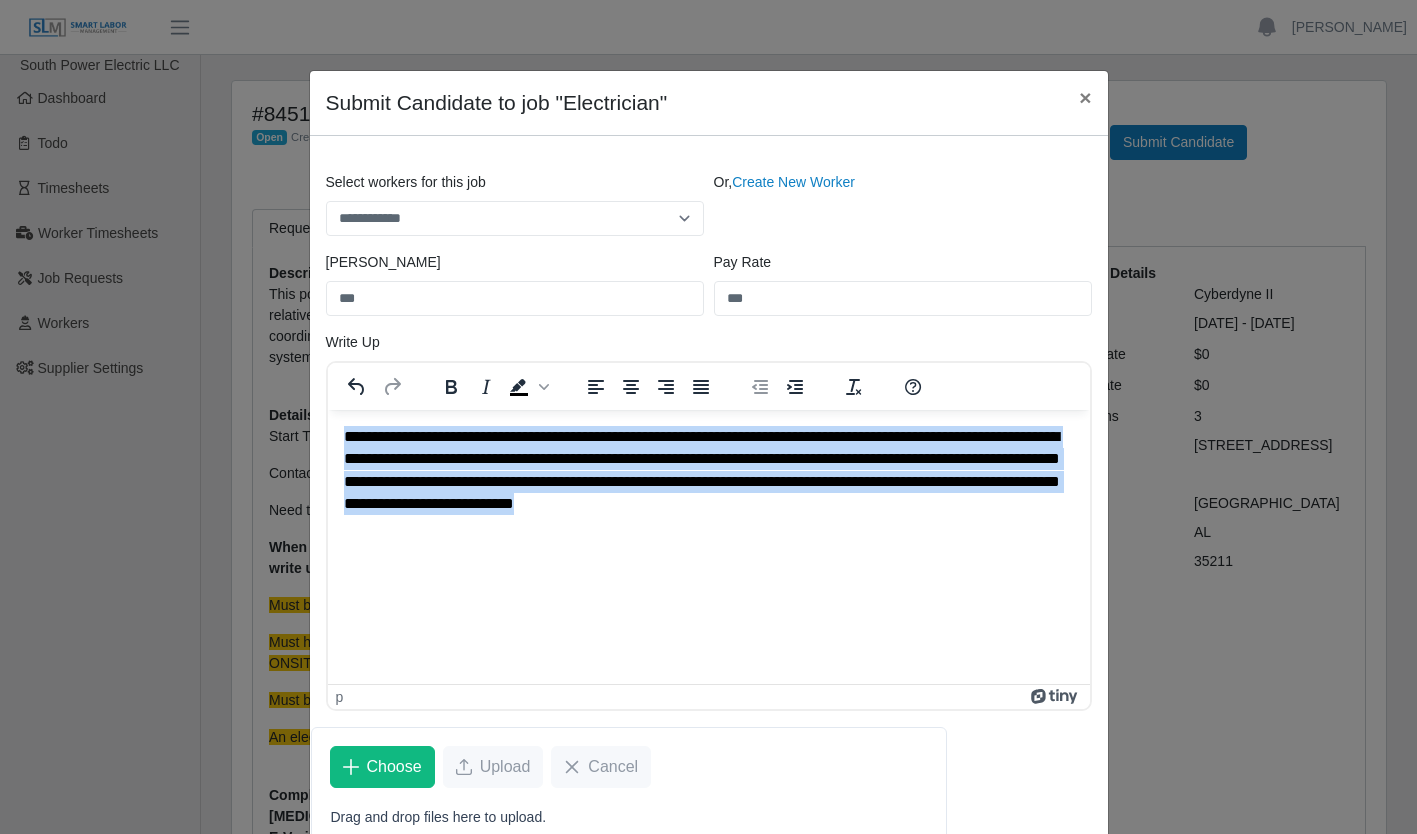 copy on "**********" 